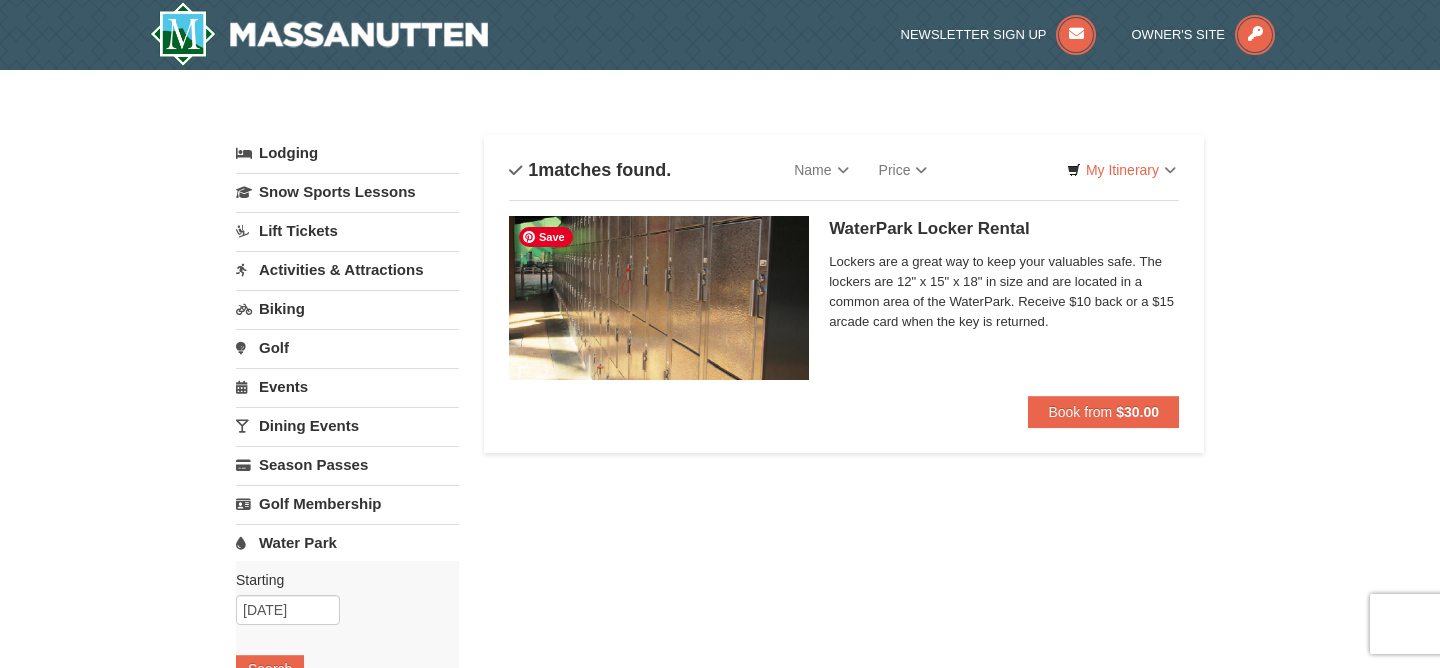 scroll, scrollTop: 0, scrollLeft: 0, axis: both 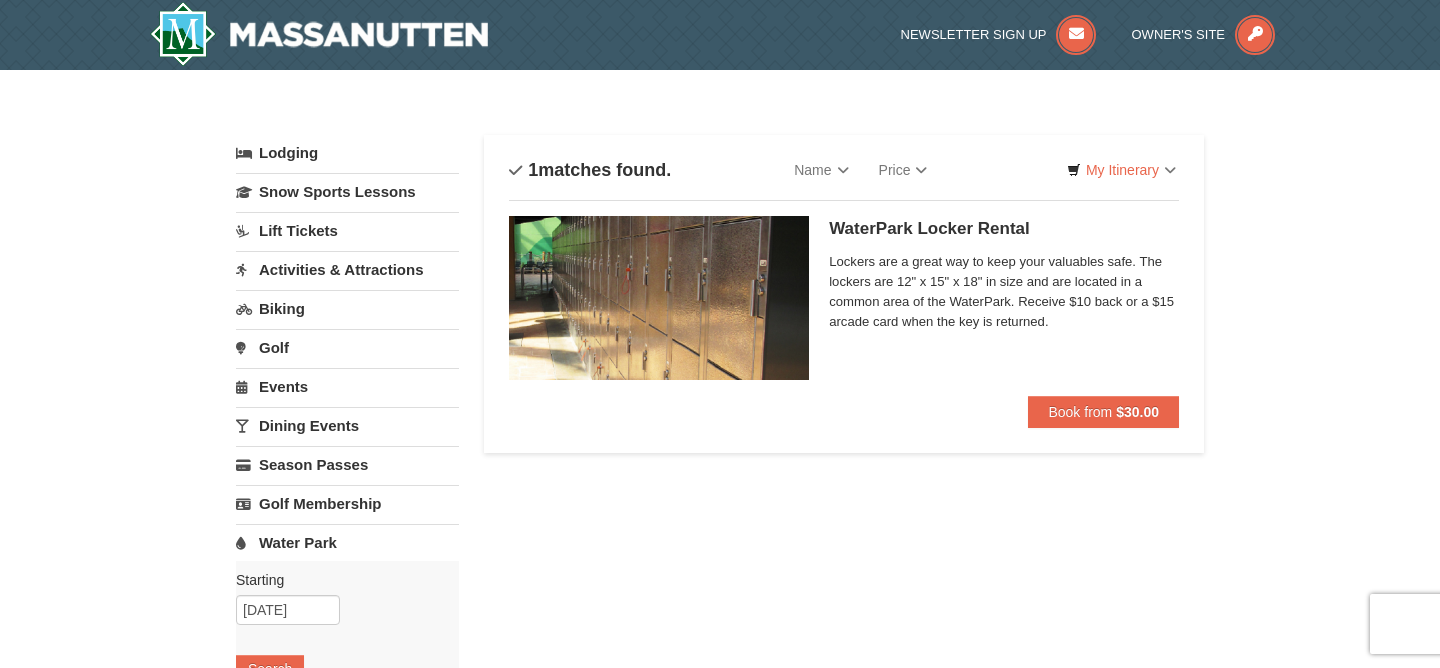 click on "Lodging" at bounding box center [347, 153] 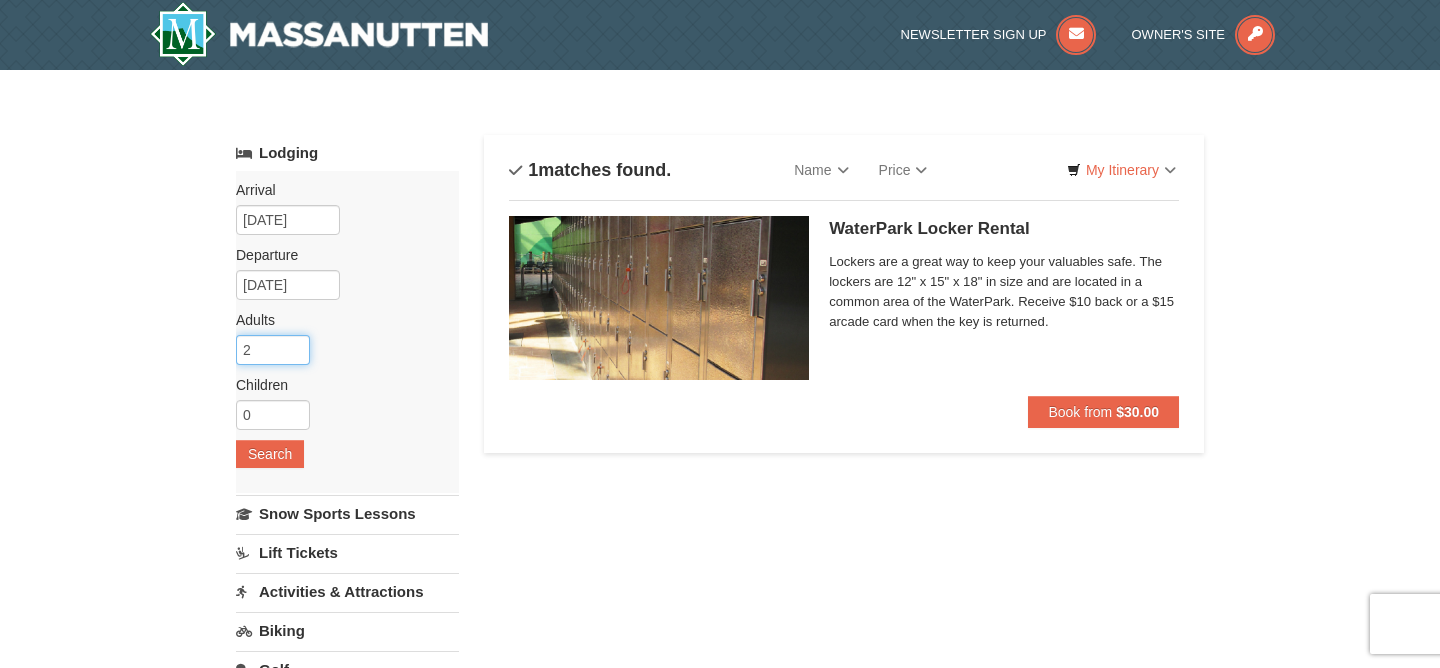 click on "2" at bounding box center [273, 350] 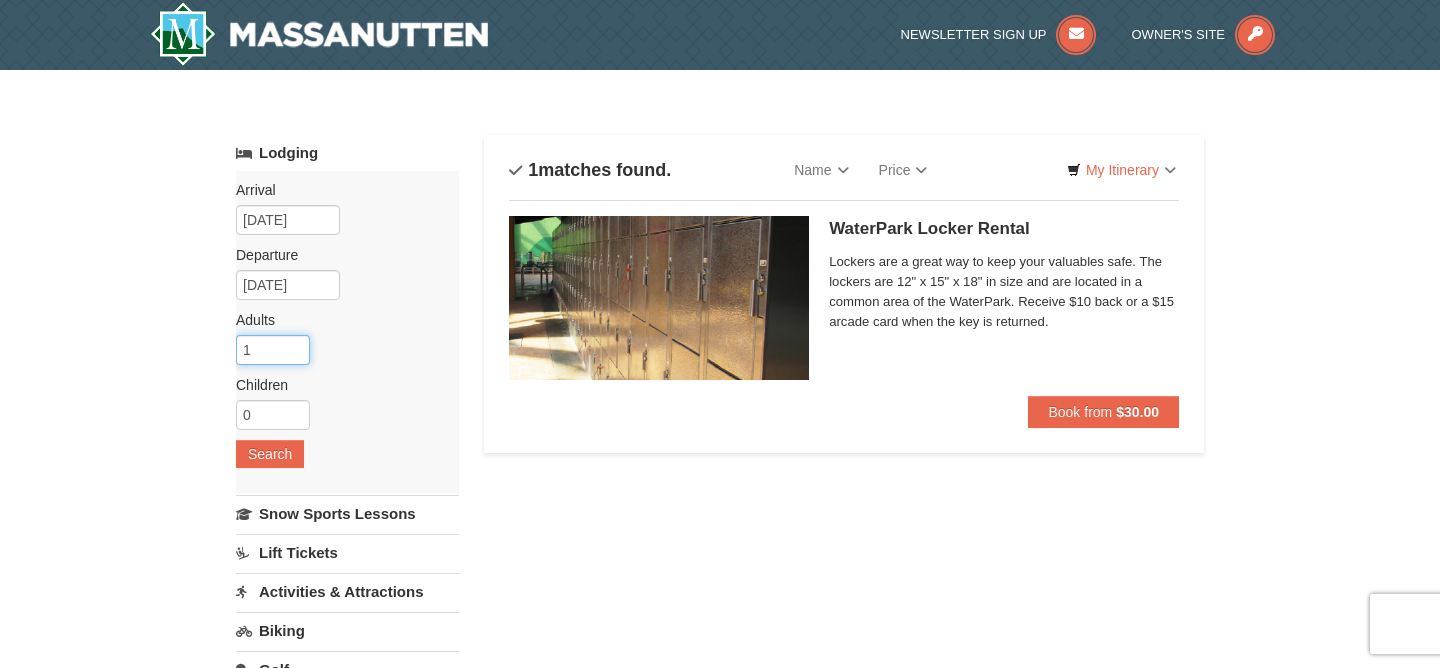 click on "1" at bounding box center [273, 350] 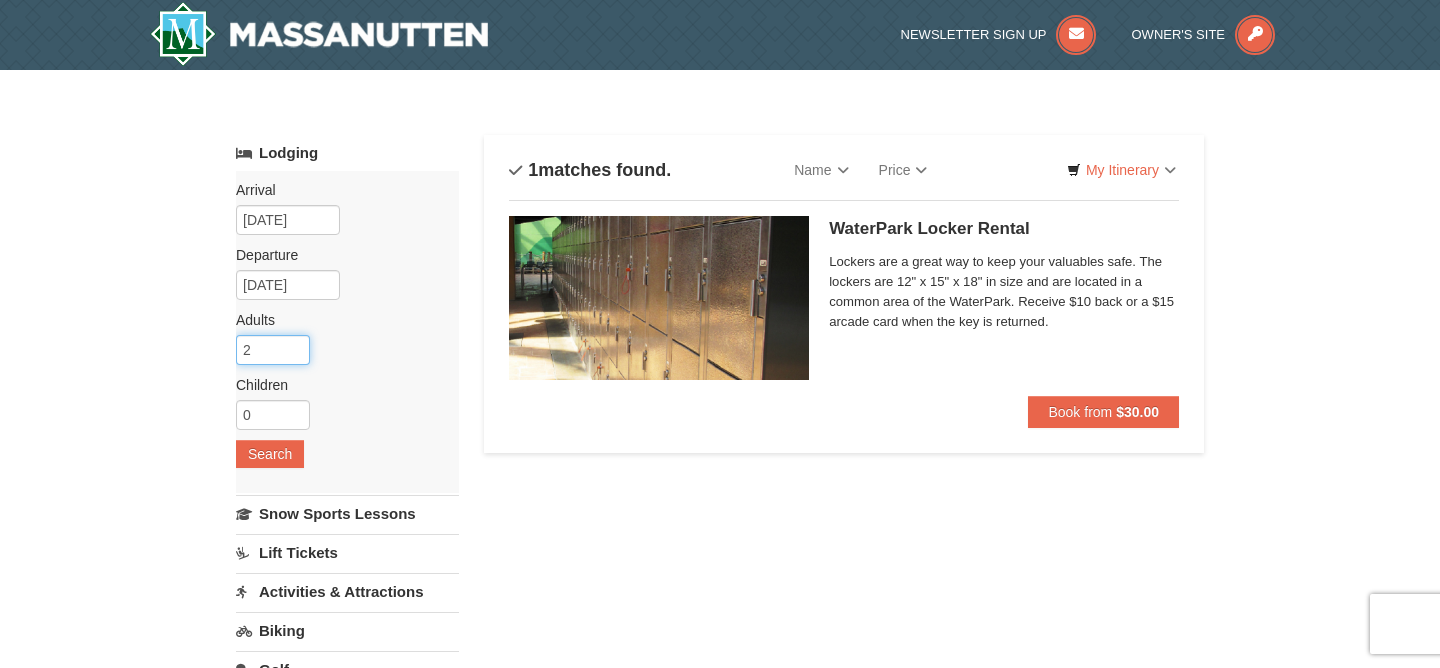 type on "2" 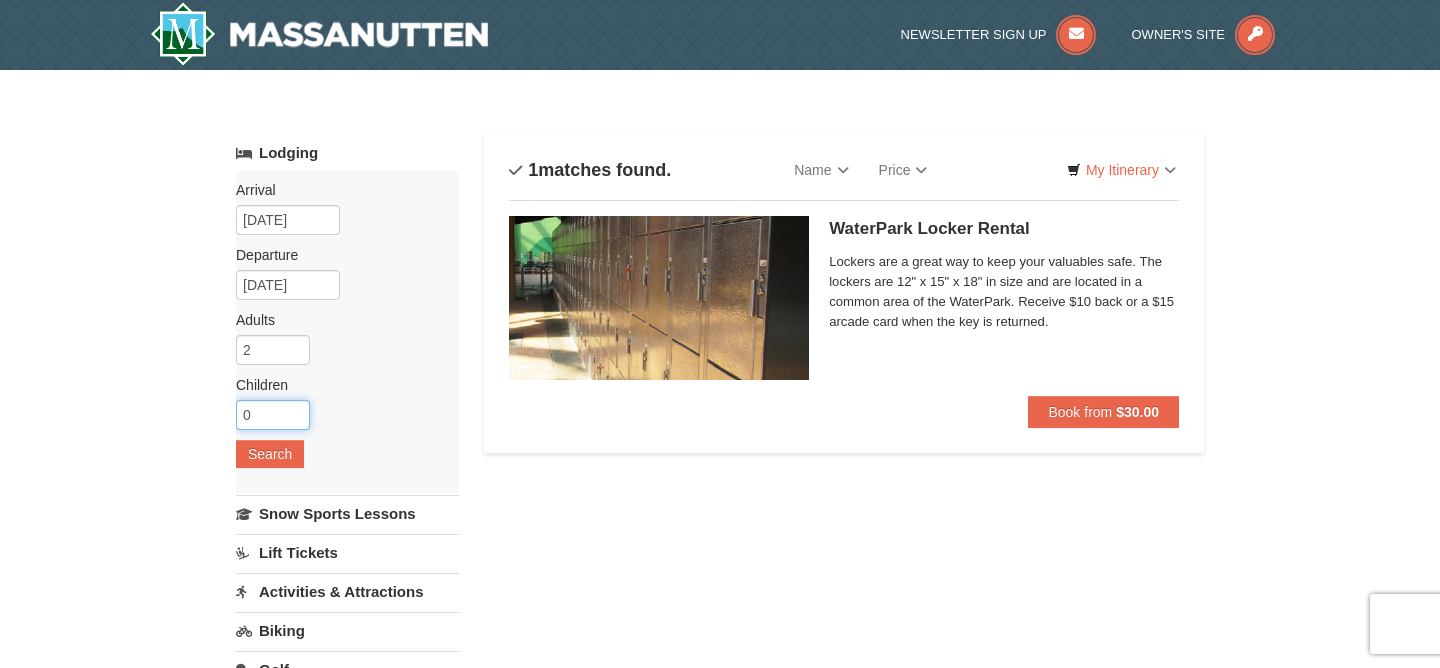 click on "0" at bounding box center [273, 415] 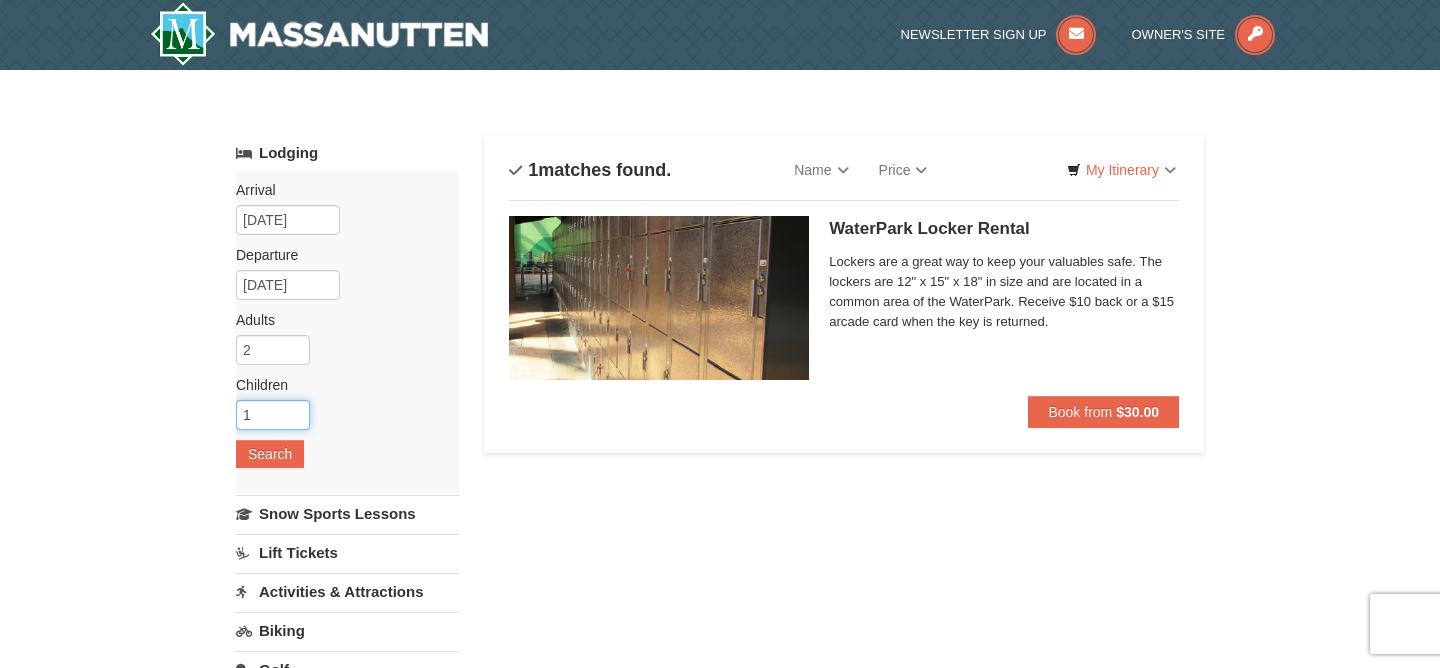click on "1" at bounding box center (273, 415) 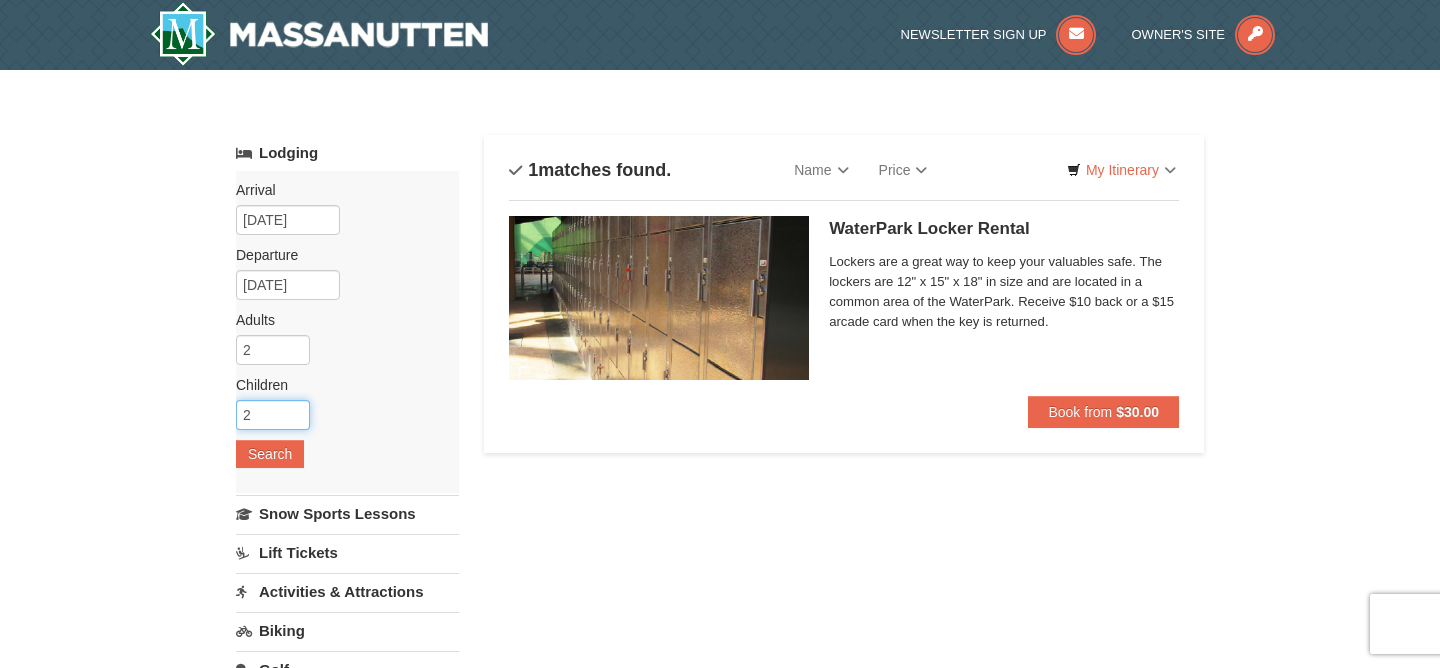 click on "2" at bounding box center [273, 415] 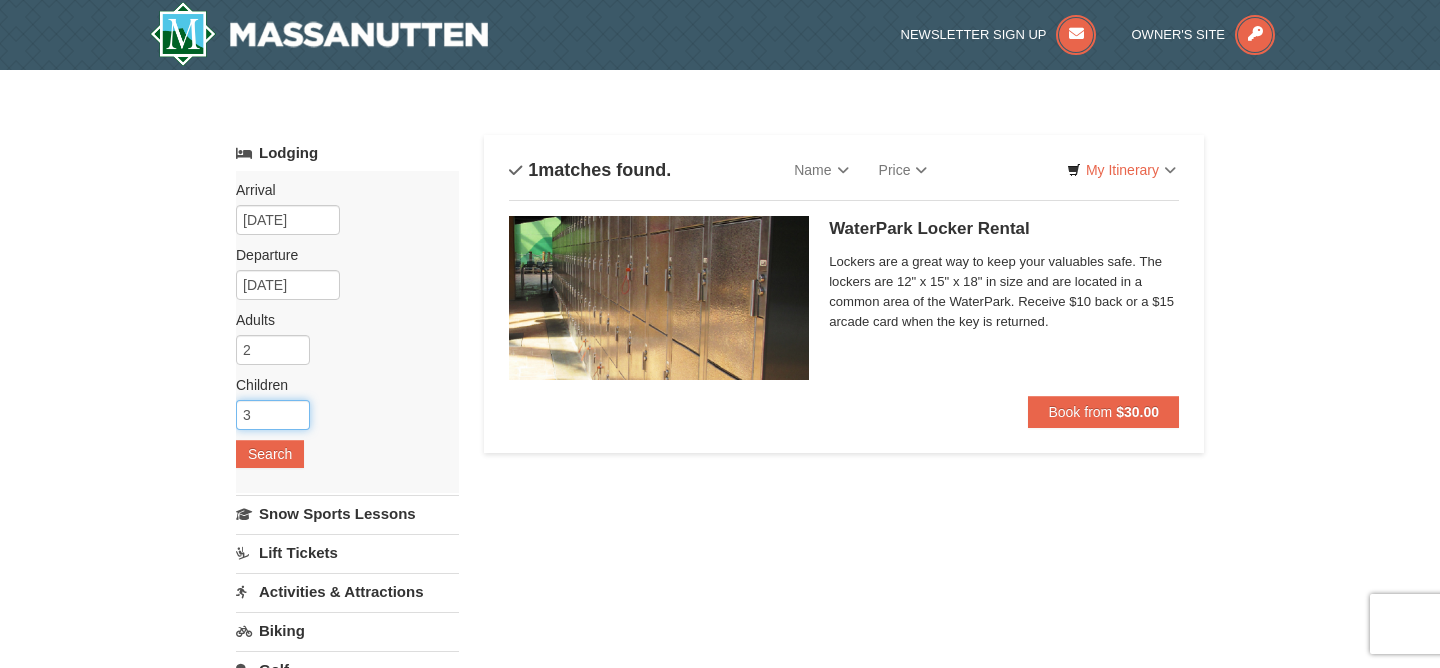 click on "3" at bounding box center (273, 415) 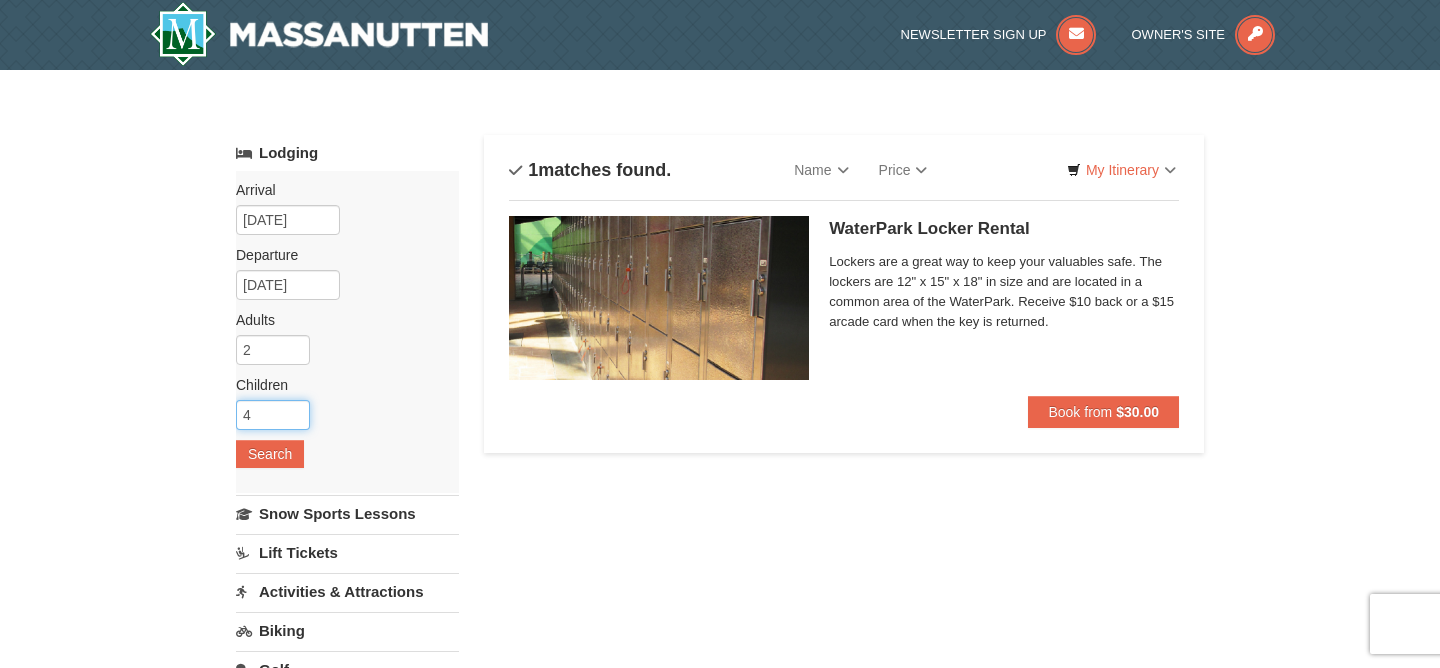 type on "4" 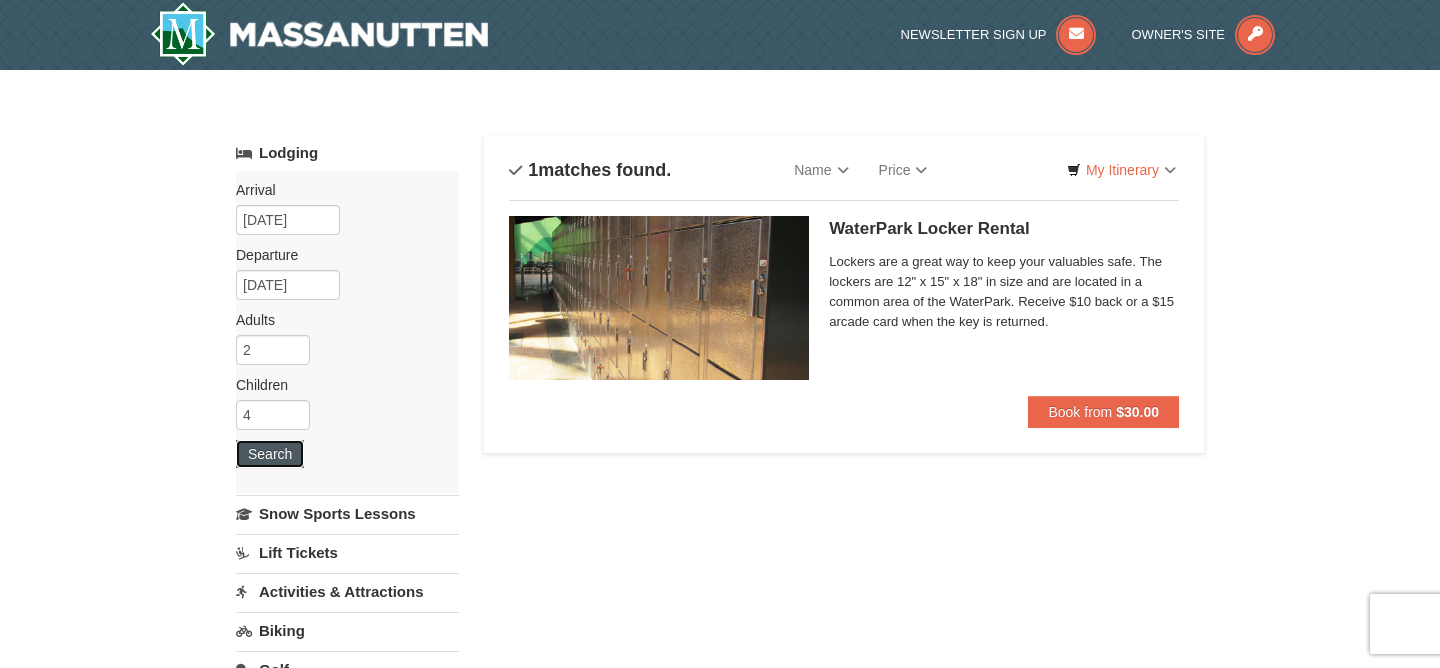 click on "Search" at bounding box center [270, 454] 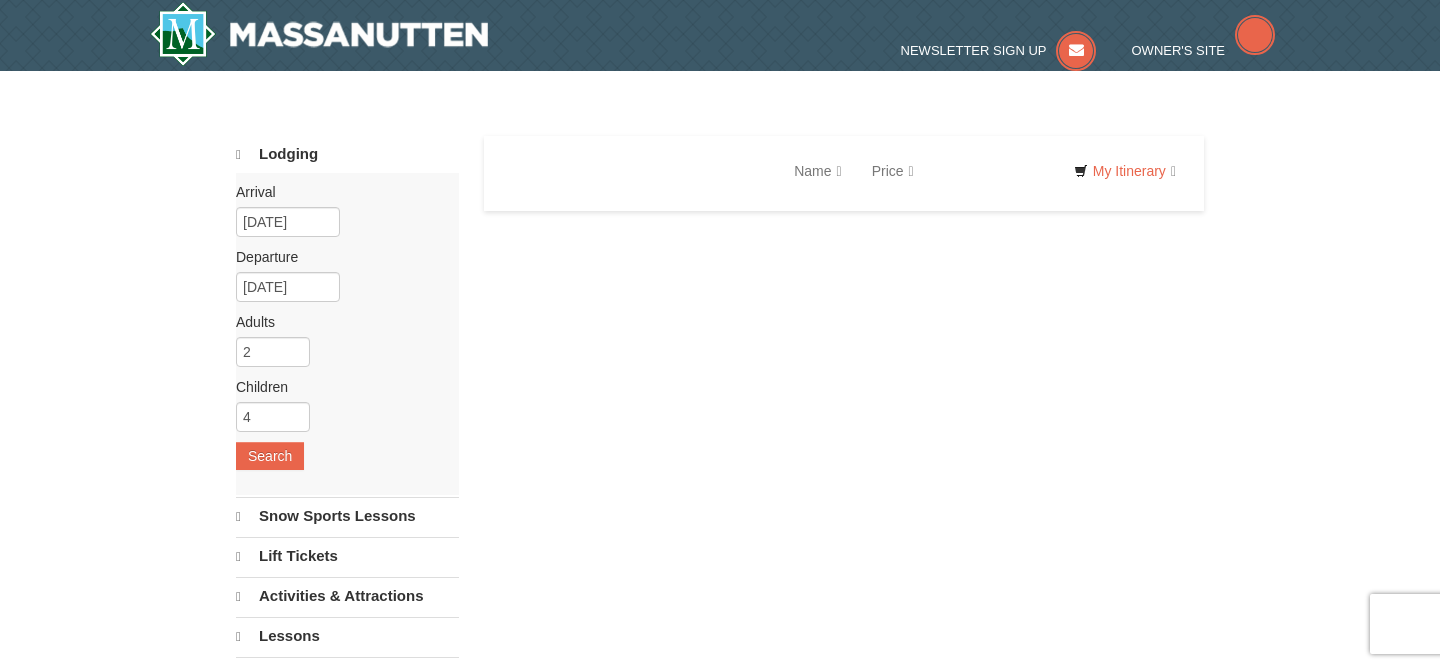 scroll, scrollTop: 0, scrollLeft: 0, axis: both 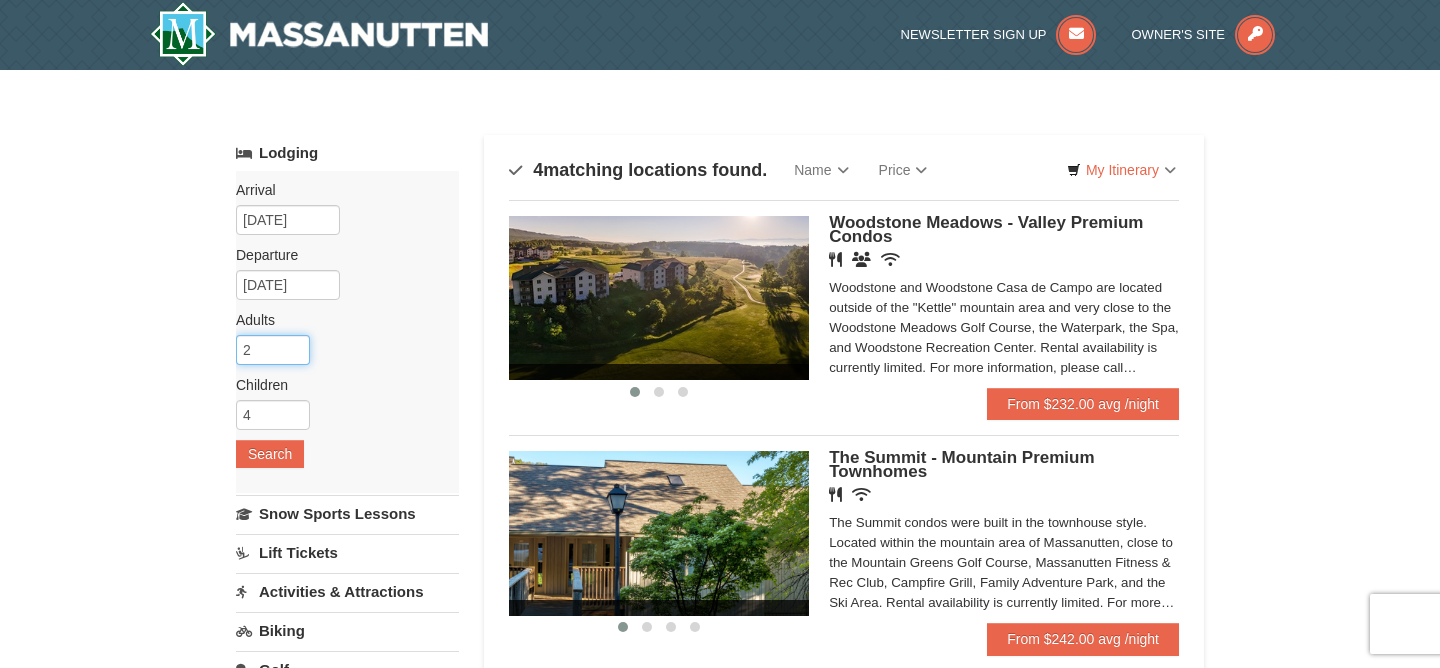 click on "2" at bounding box center [273, 350] 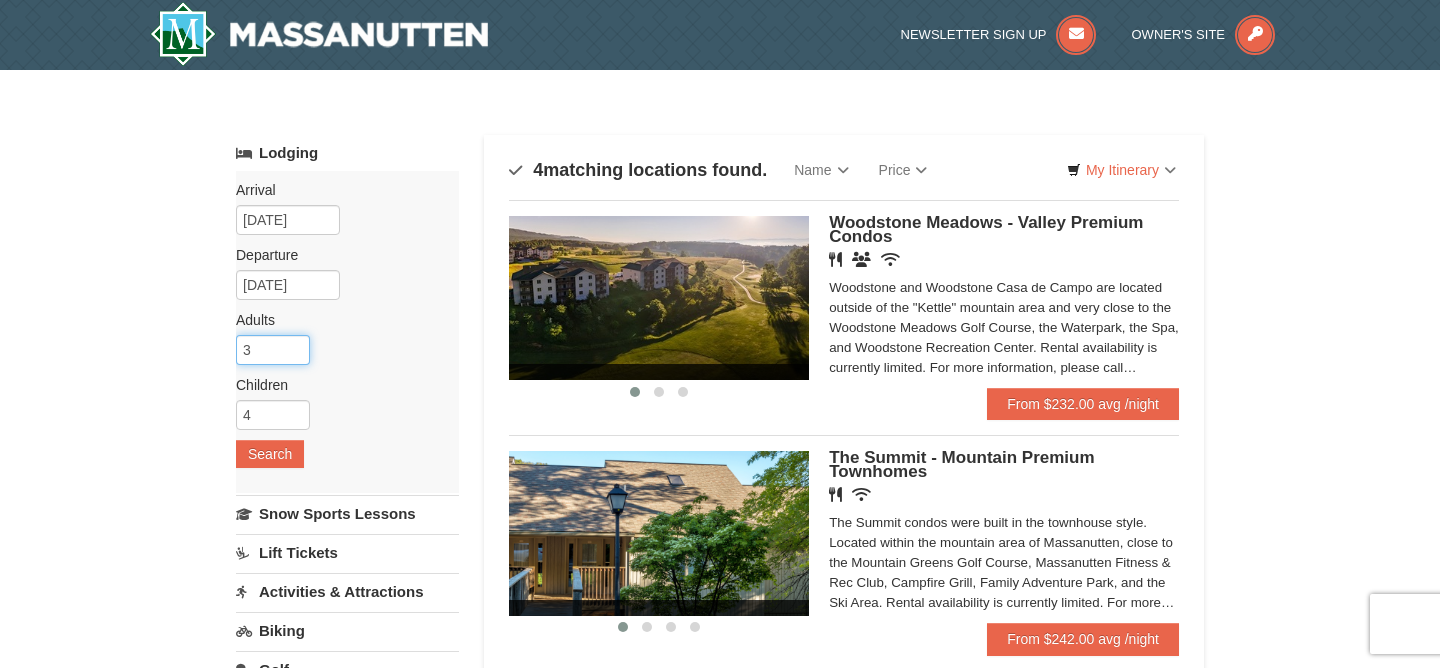 click on "3" at bounding box center (273, 350) 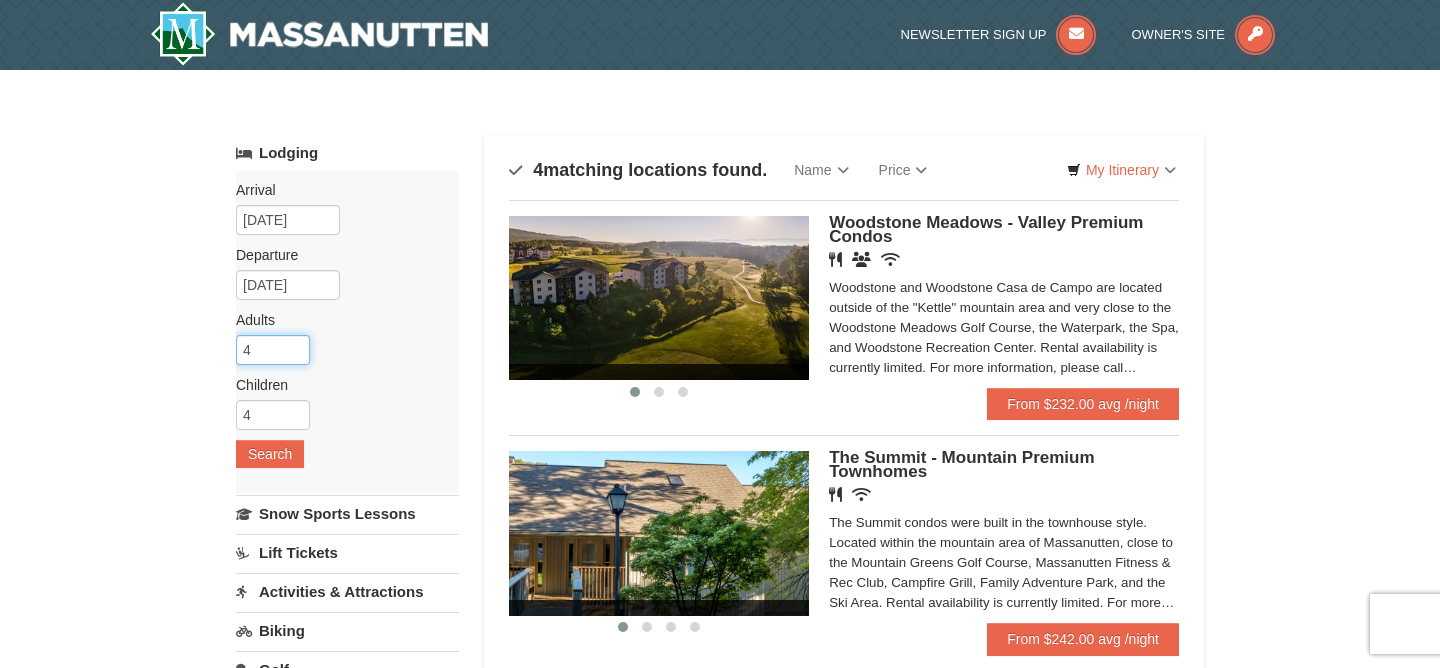 type on "4" 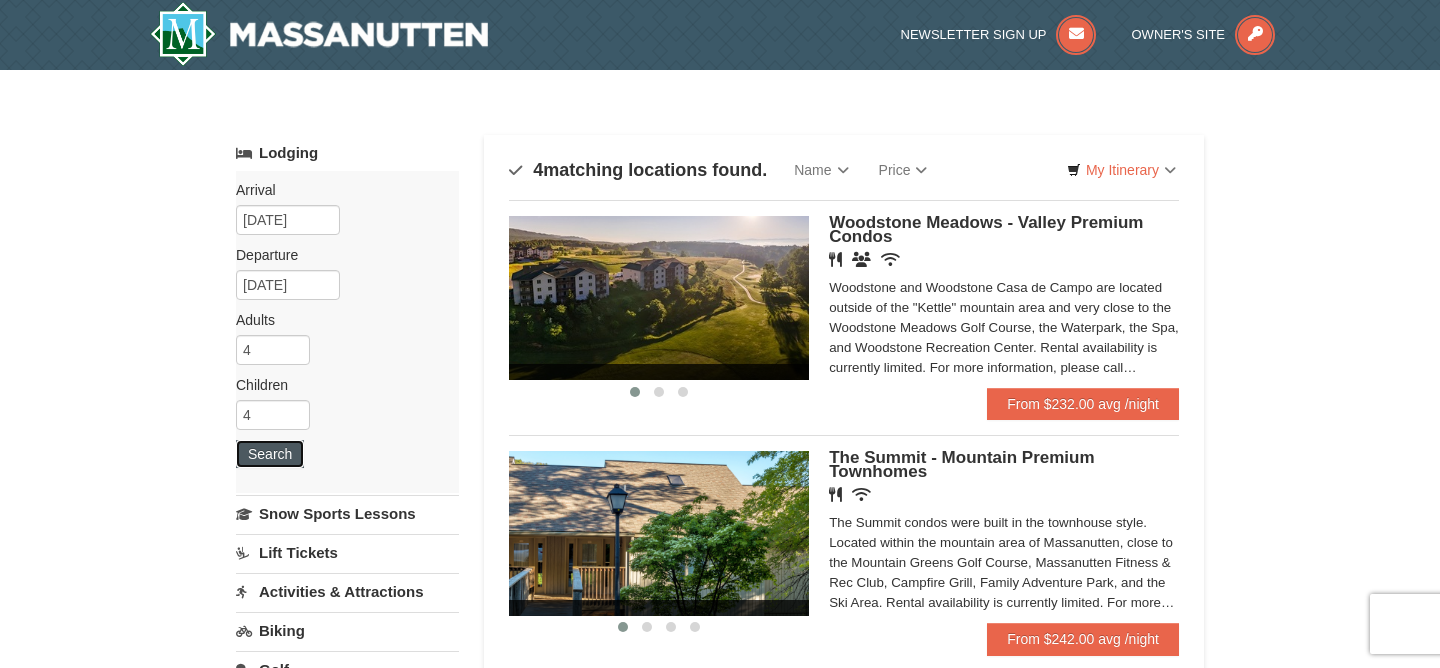 click on "Search" at bounding box center [270, 454] 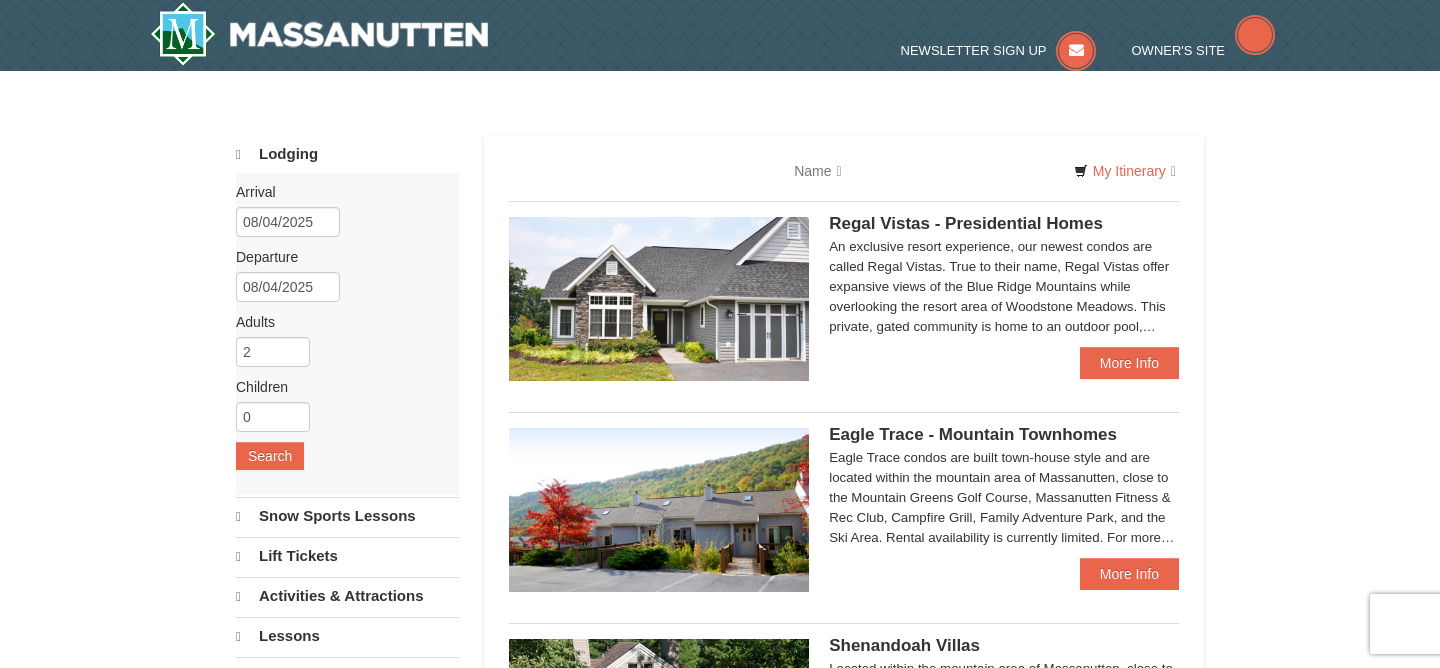 scroll, scrollTop: 0, scrollLeft: 0, axis: both 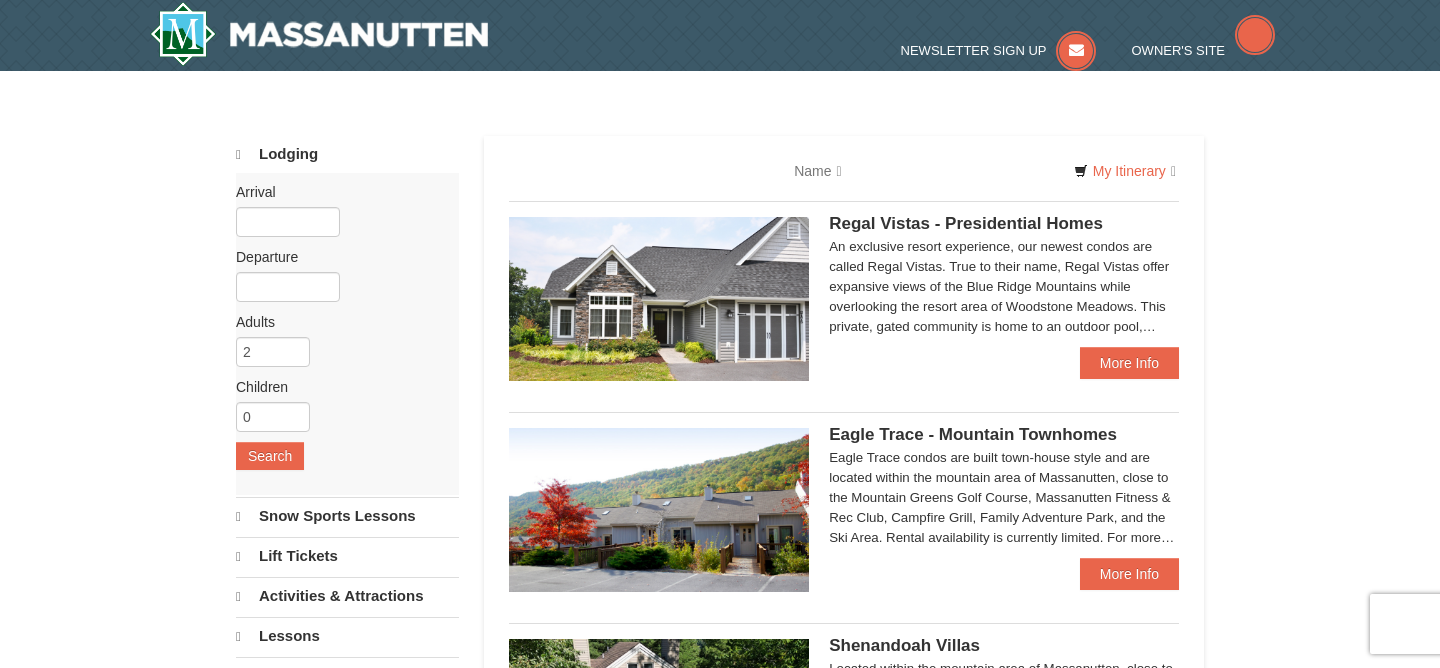 select on "8" 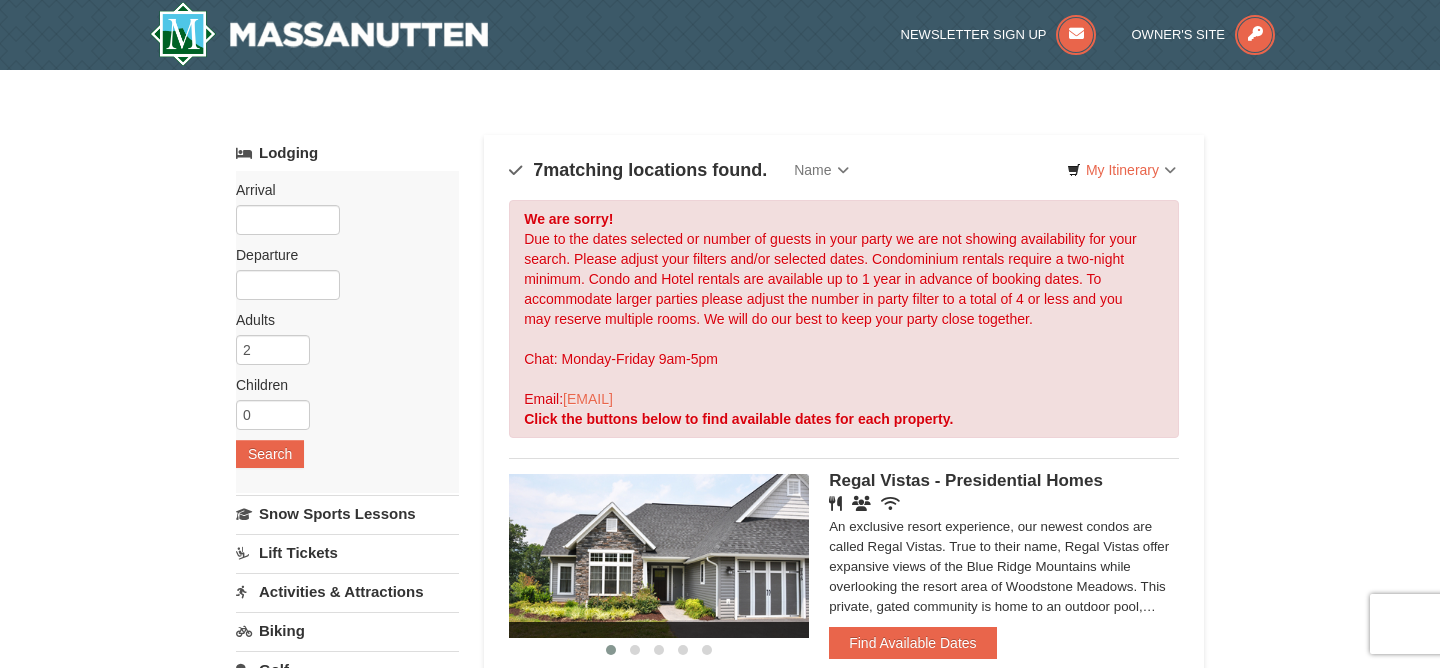 scroll, scrollTop: 3, scrollLeft: 0, axis: vertical 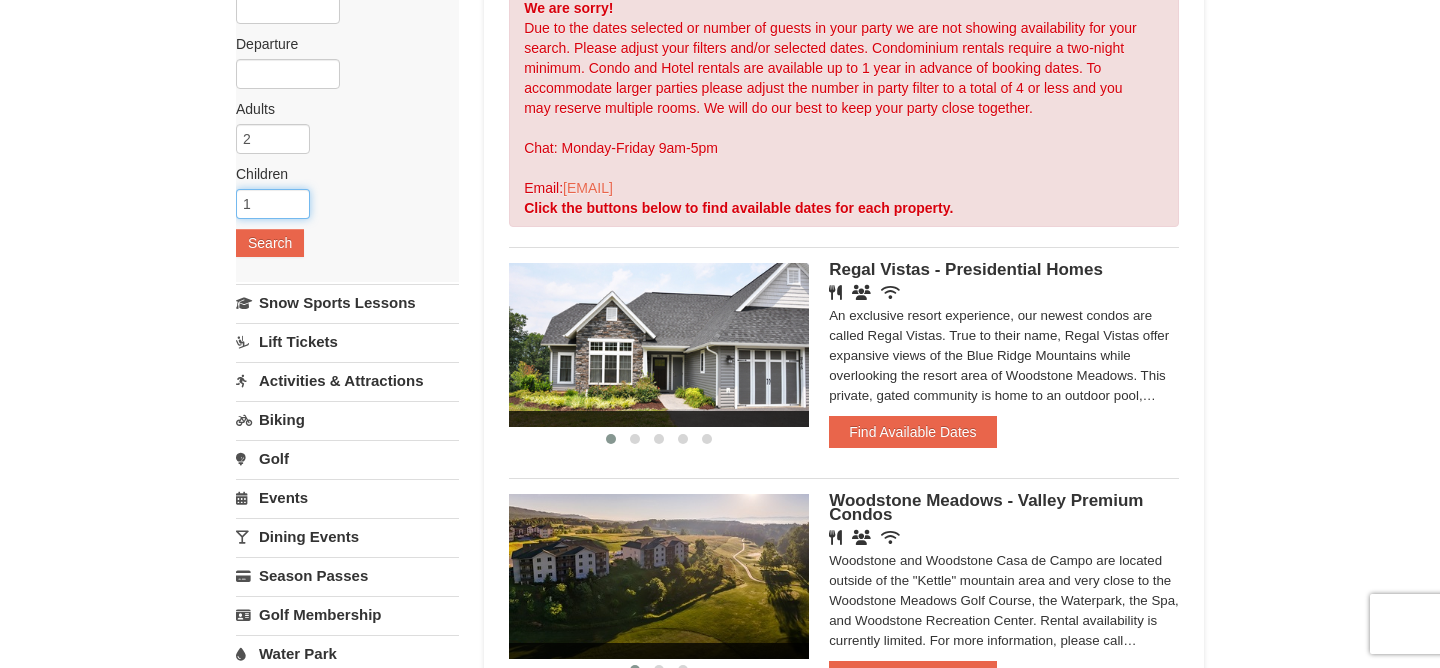 click on "1" at bounding box center (273, 204) 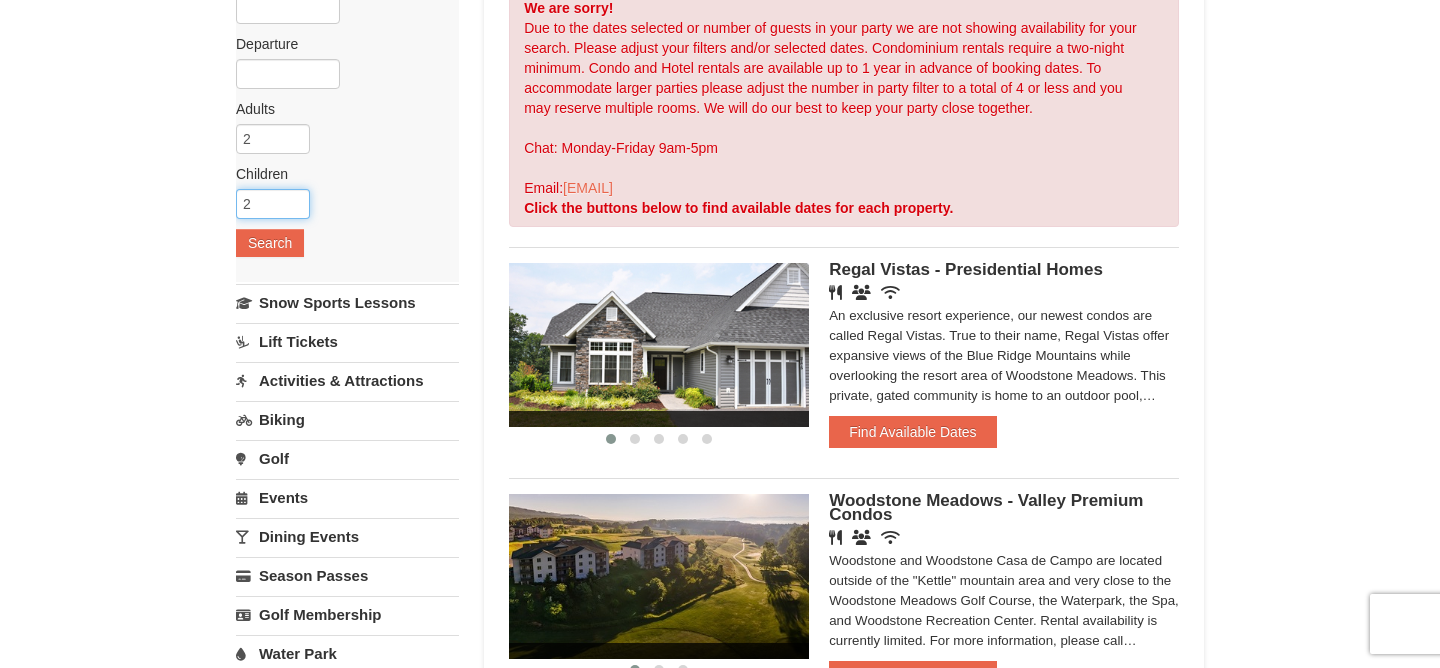 click on "2" at bounding box center [273, 204] 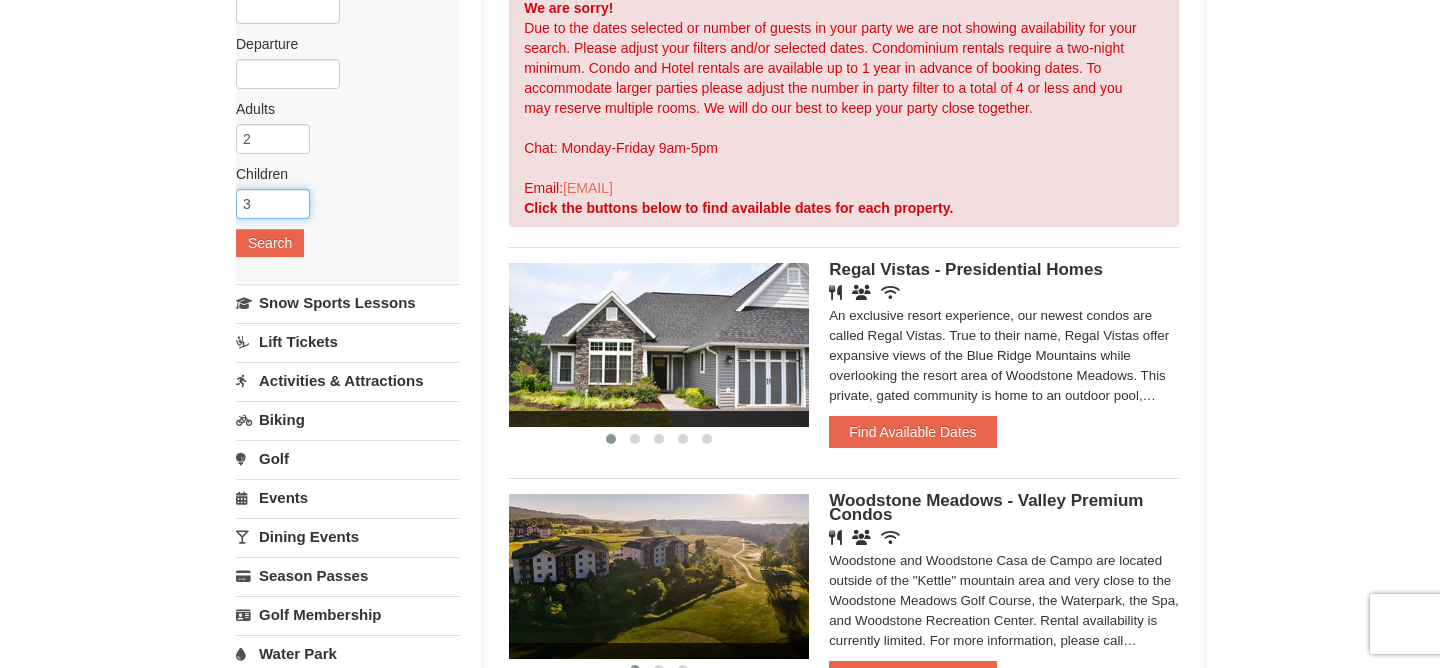 click on "3" at bounding box center (273, 204) 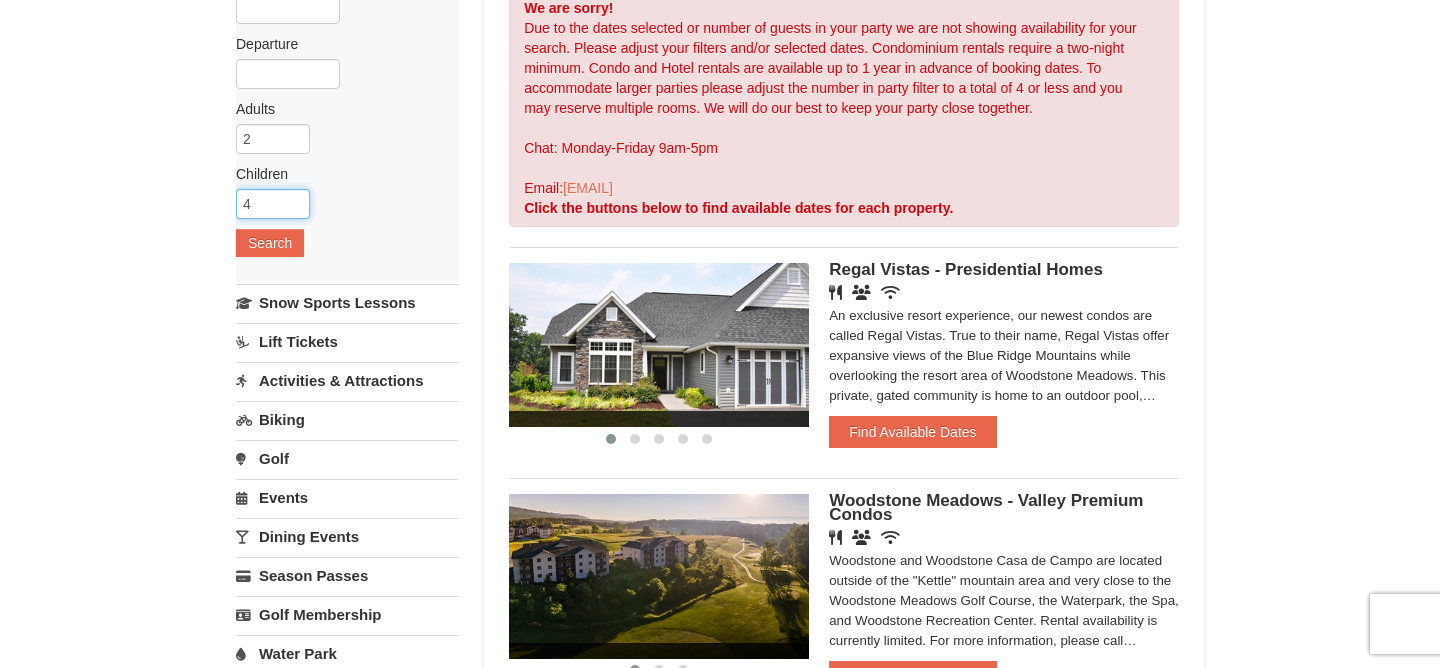 type on "4" 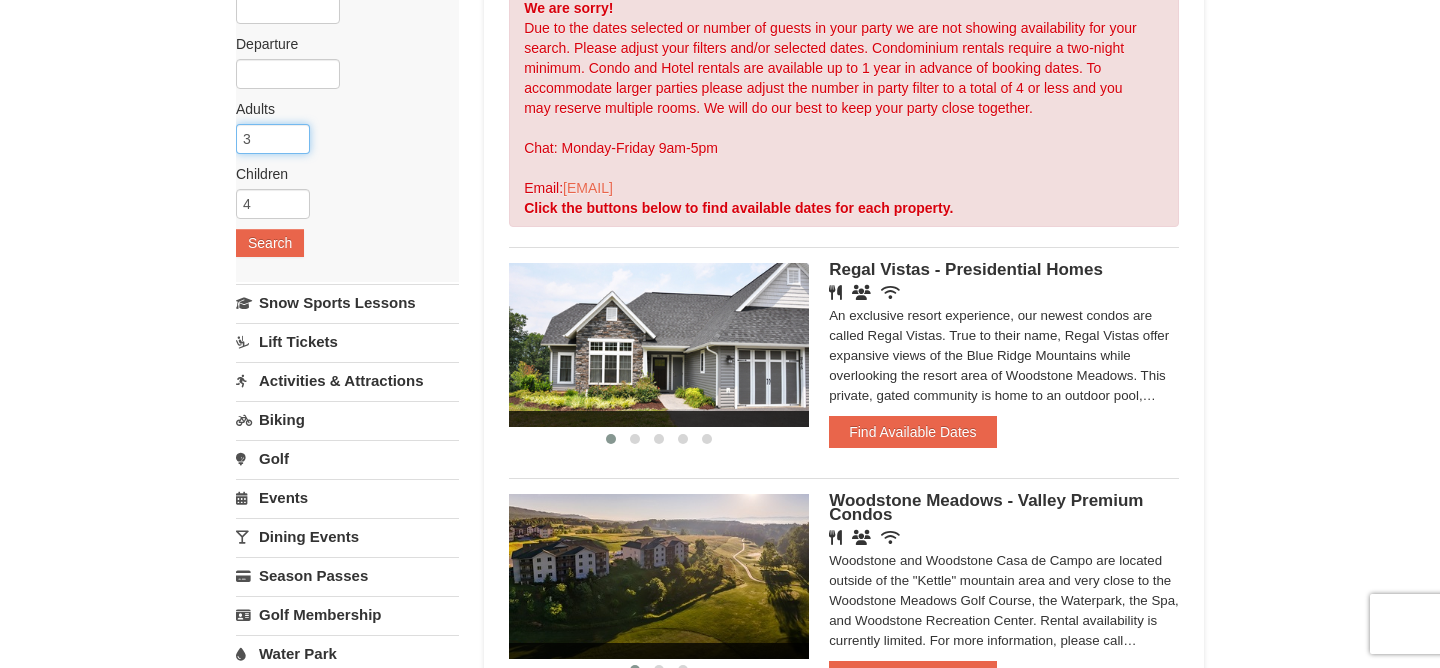 type on "3" 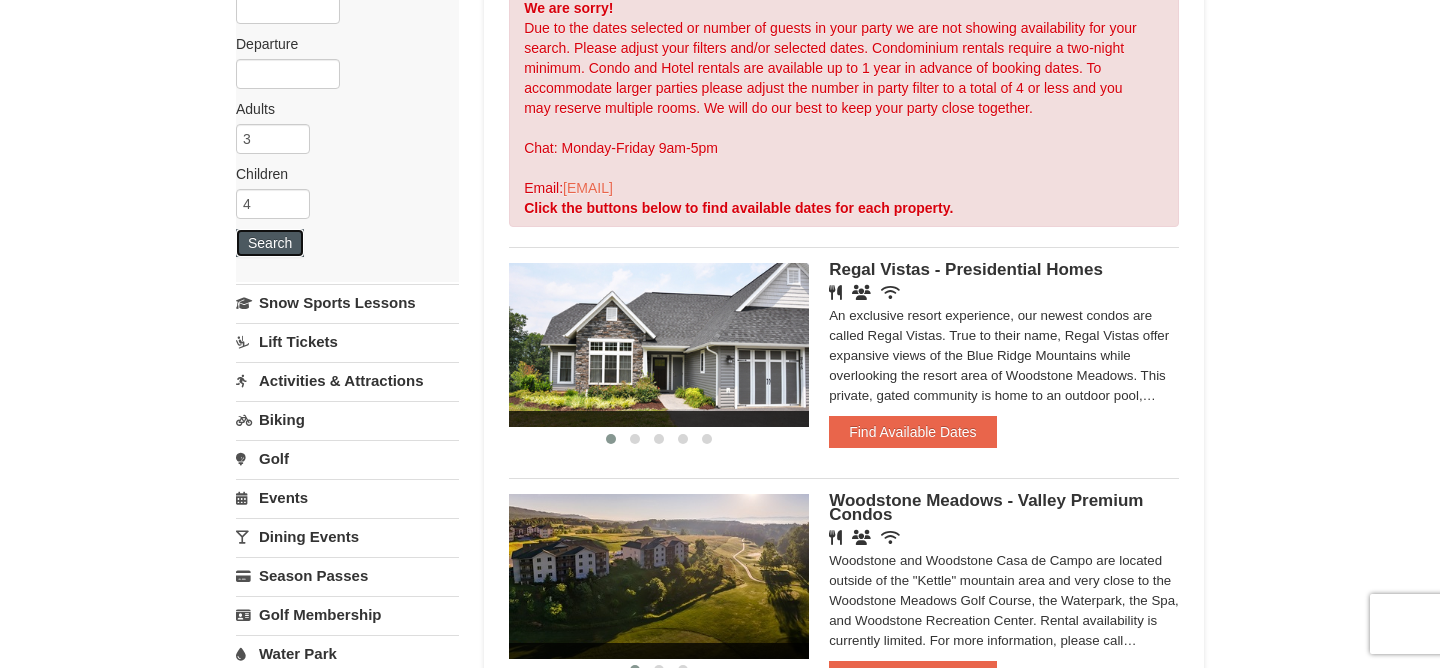 click on "Search" at bounding box center [270, 243] 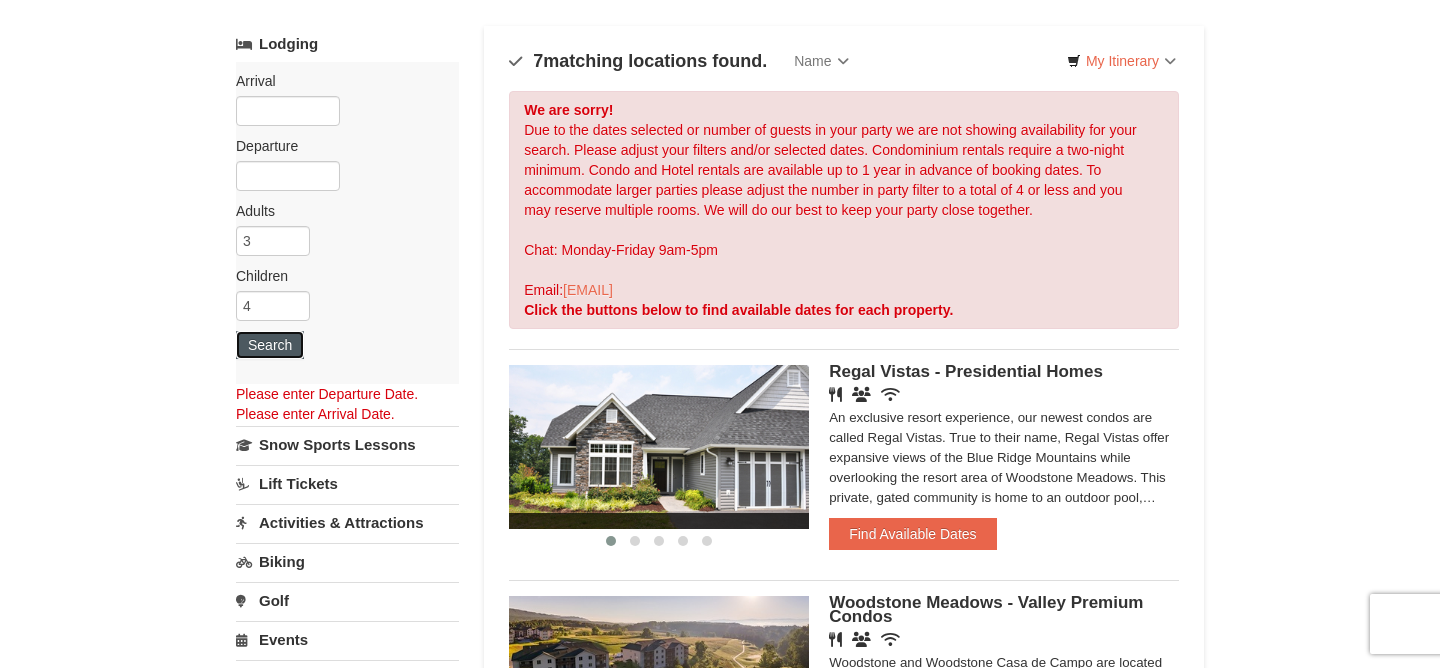 scroll, scrollTop: 25, scrollLeft: 0, axis: vertical 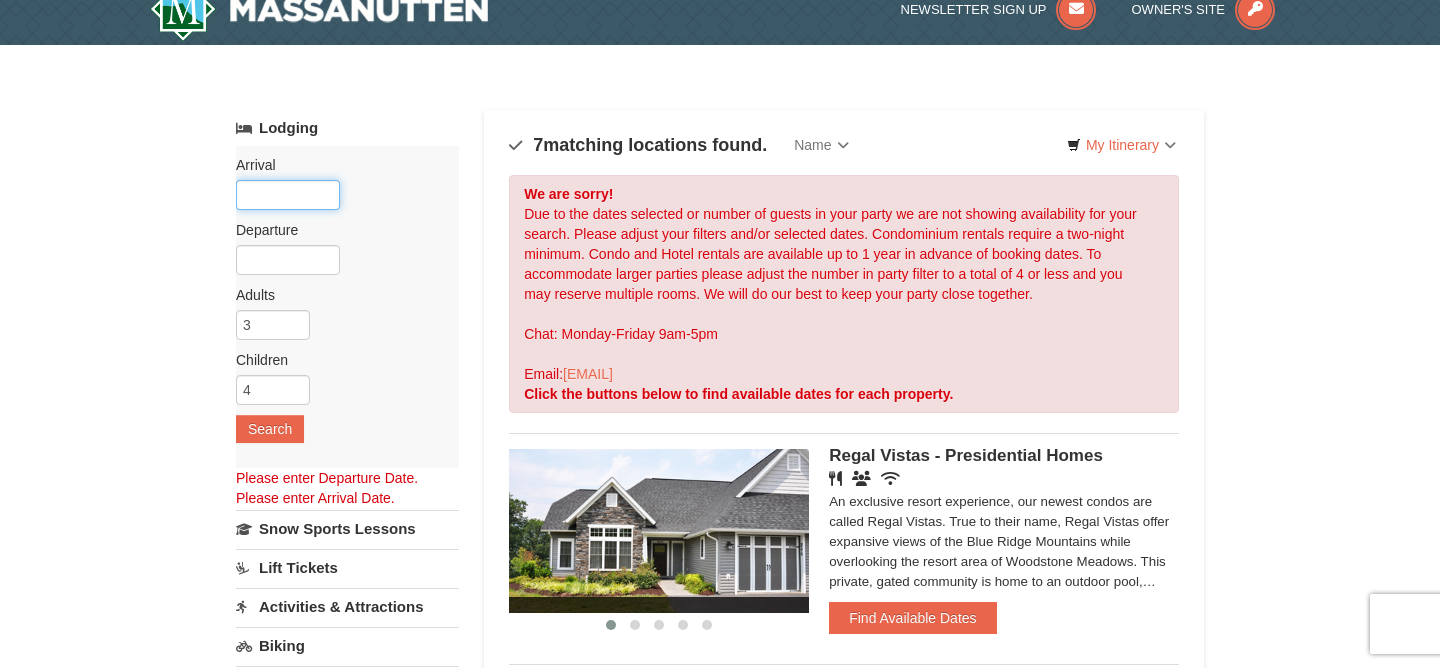 click at bounding box center [288, 195] 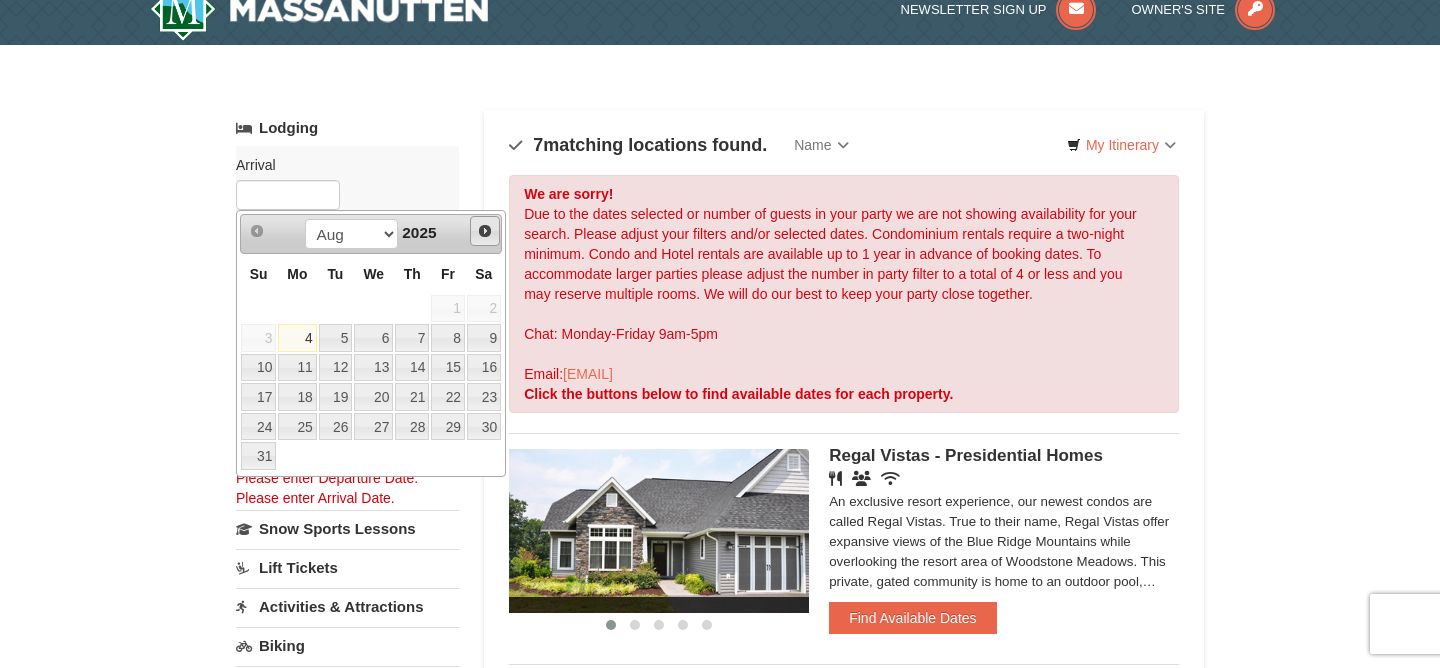 click on "Next" at bounding box center [485, 231] 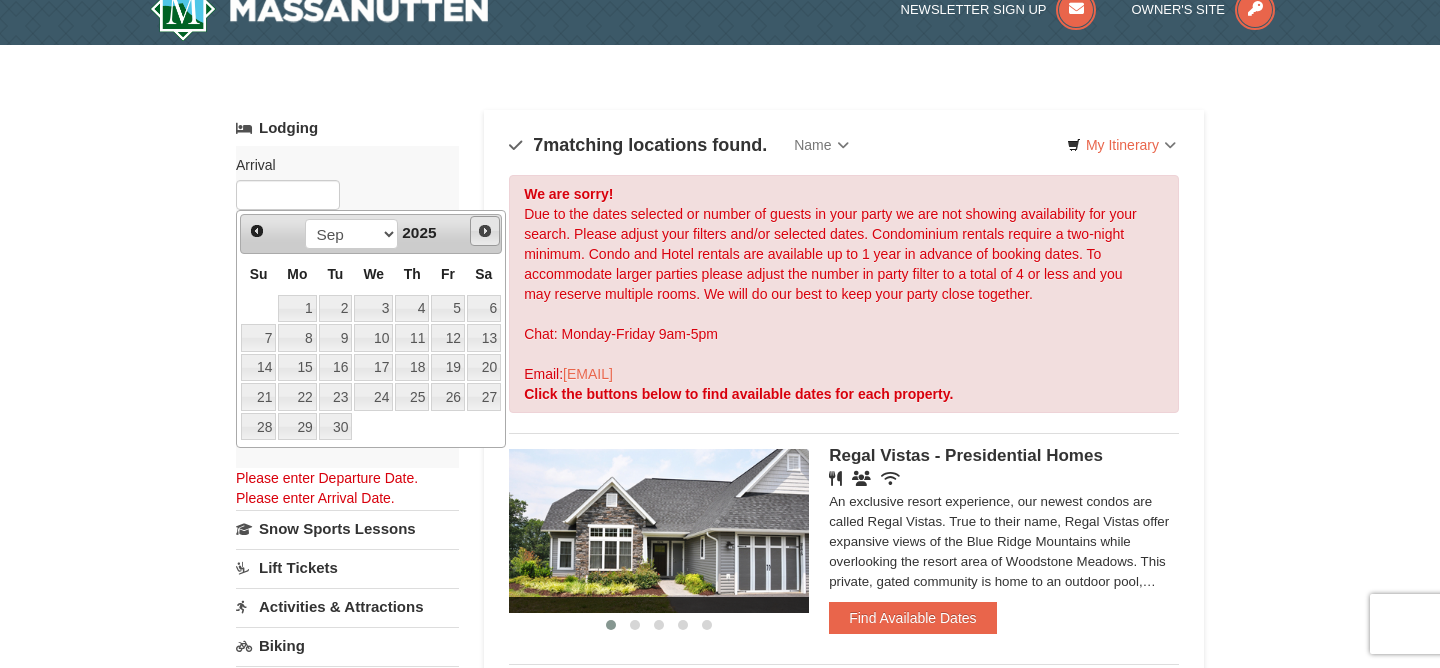 click on "Next" at bounding box center (485, 231) 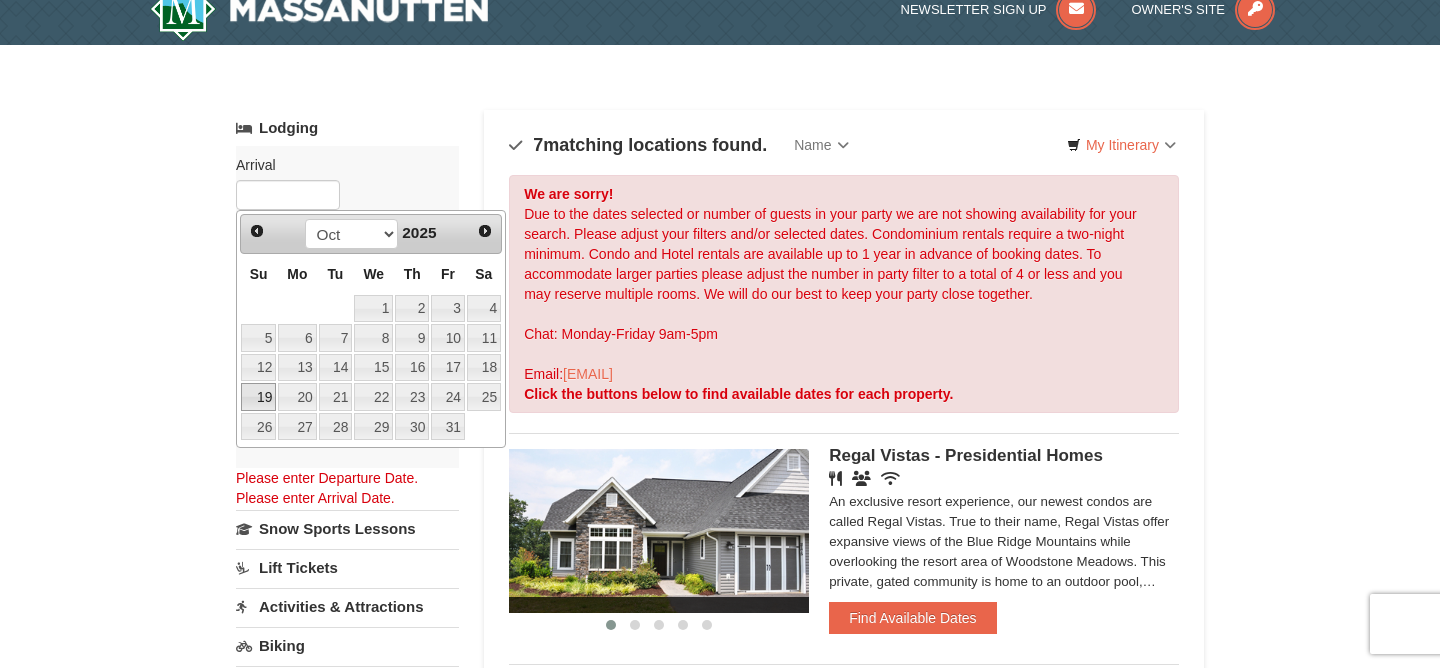 click on "19" at bounding box center (258, 397) 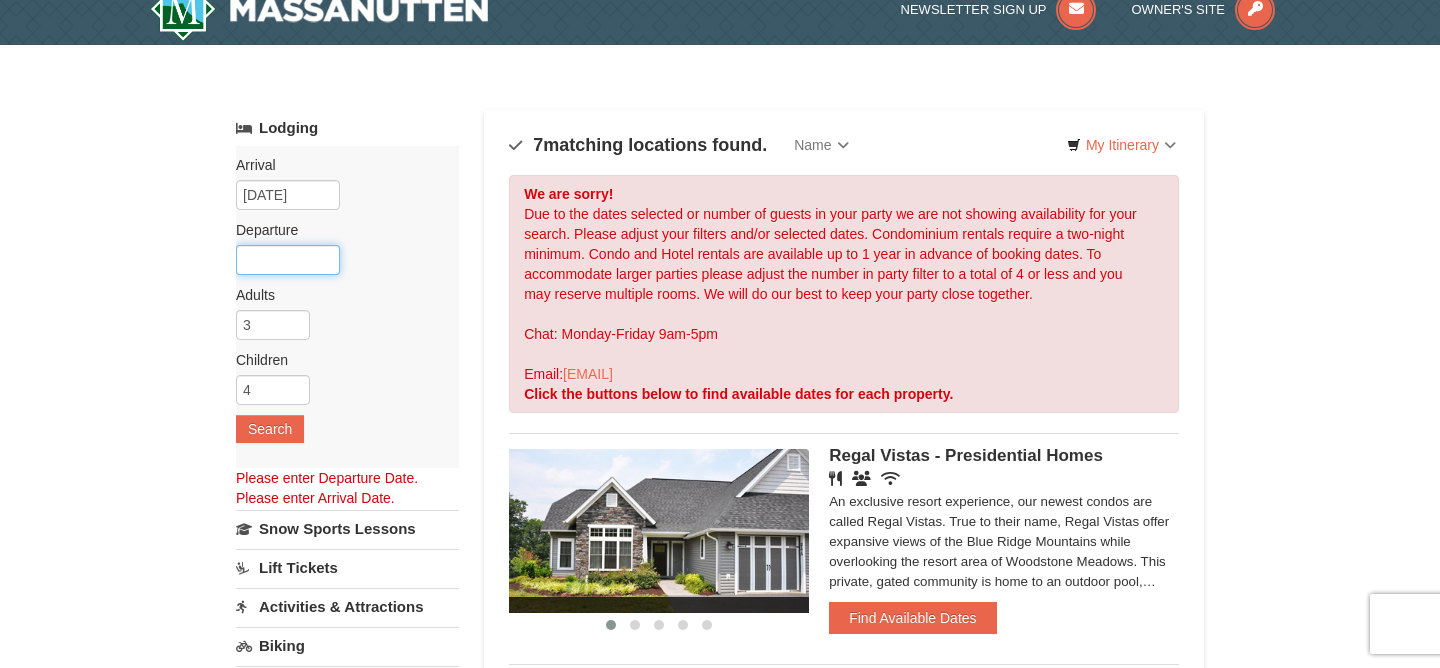 click at bounding box center (288, 260) 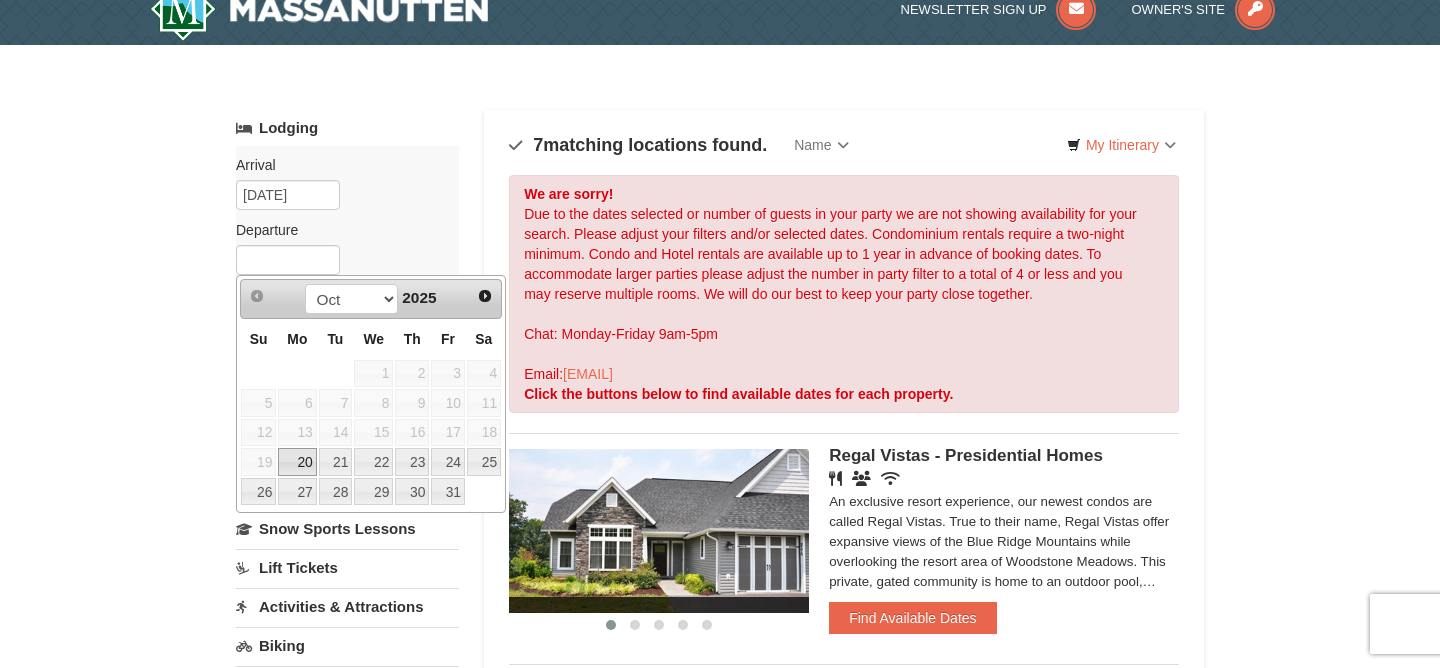 click on "20" at bounding box center (297, 462) 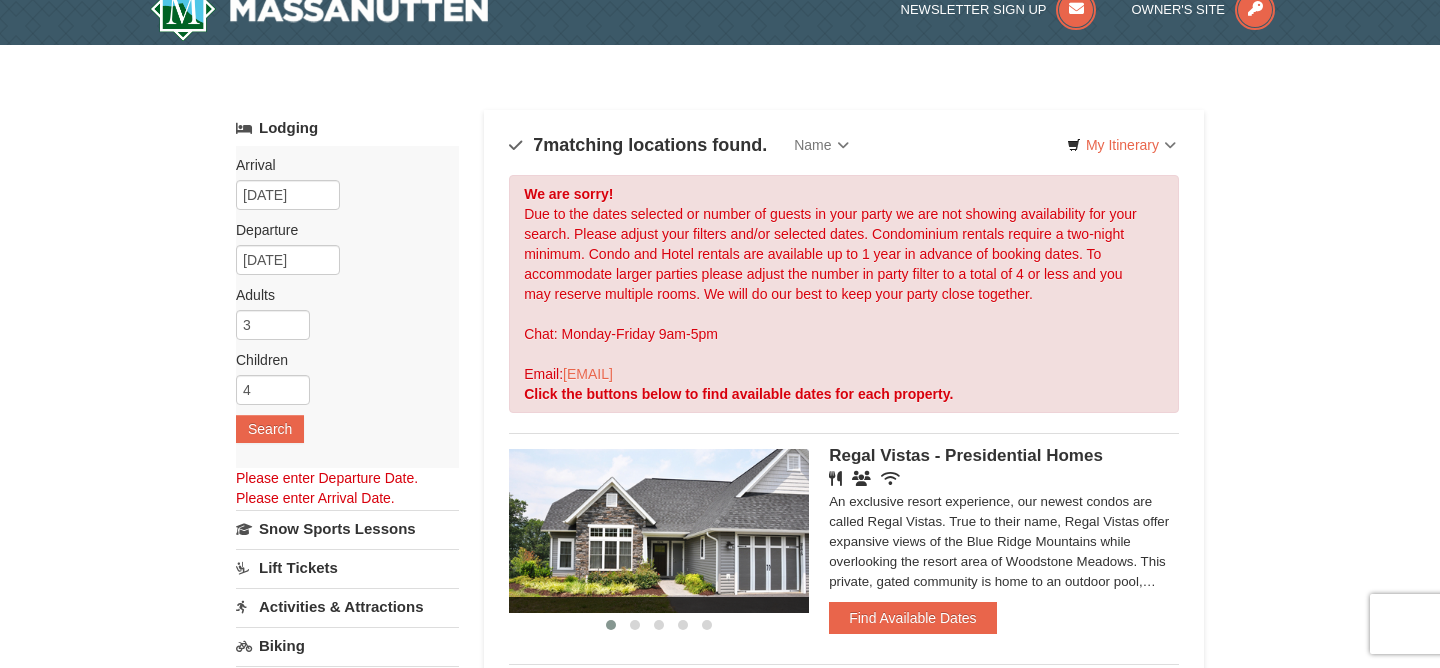 click on "Arrival Please format dates MM/DD/YYYY Please format dates MM/DD/YYYY
10/19/2025
Departure Please format dates MM/DD/YYYY Please format dates MM/DD/YYYY
10/20/2025
Adults Please format dates MM/DD/YYYY
3
Children Please format dates MM/DD/YYYY
4
Search" at bounding box center [347, 307] 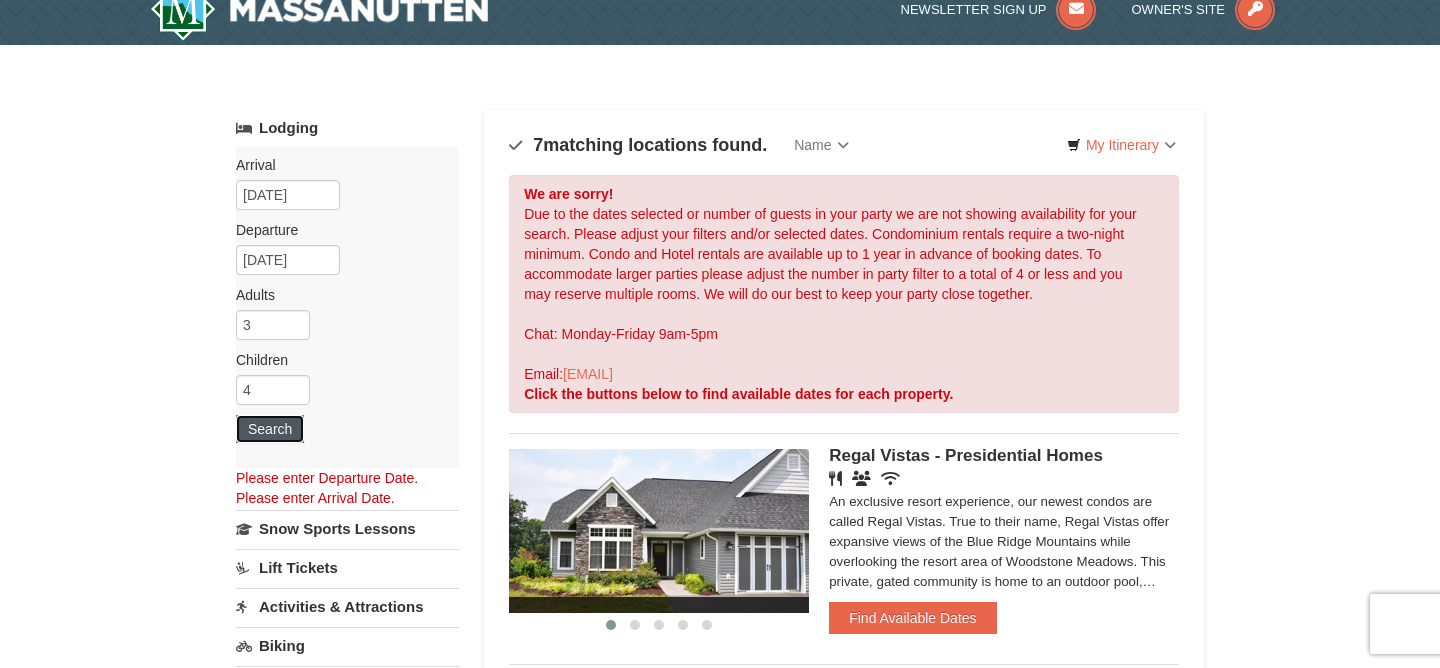 click on "Search" at bounding box center [270, 429] 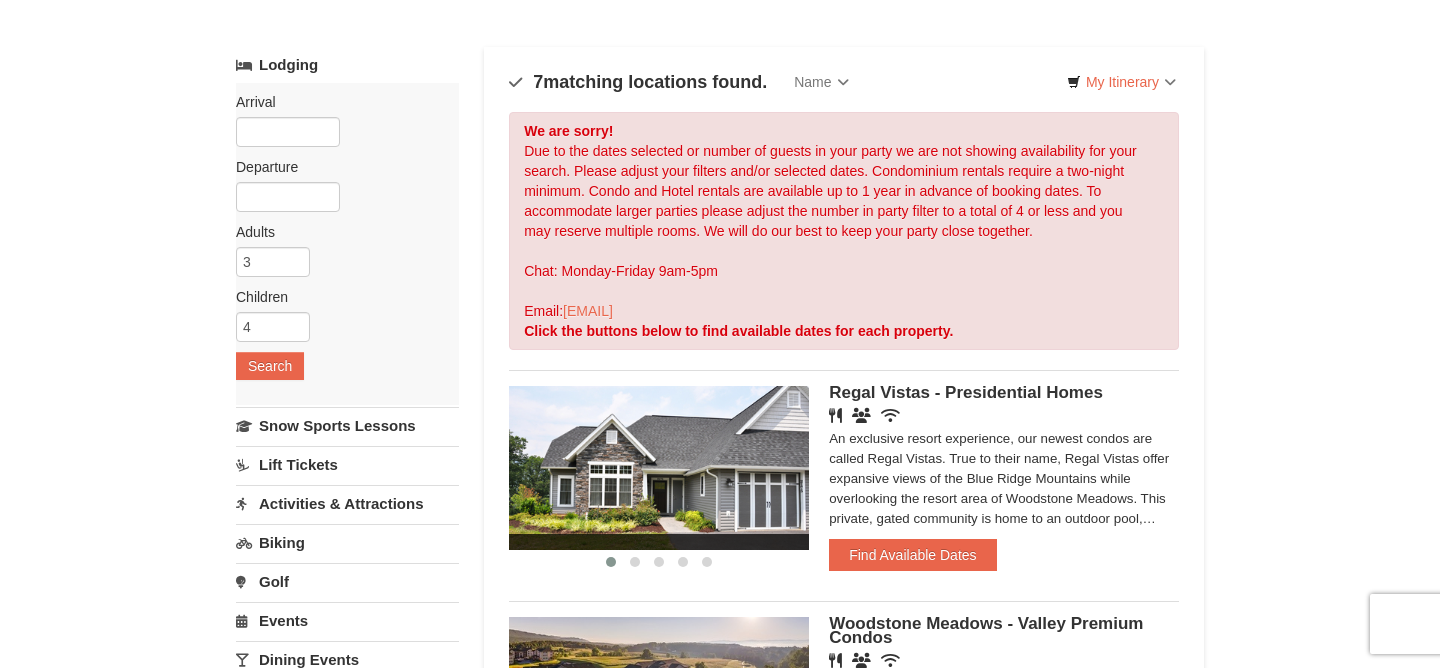 scroll, scrollTop: 0, scrollLeft: 0, axis: both 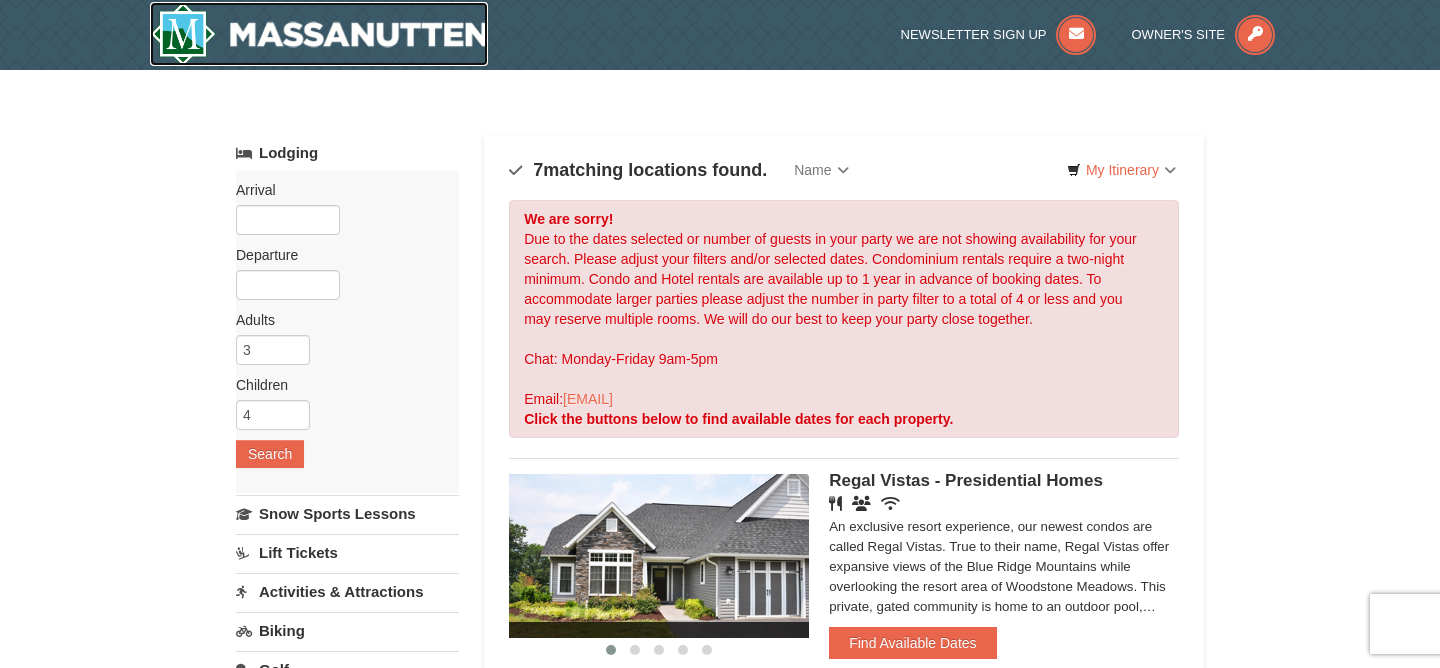 click at bounding box center (319, 34) 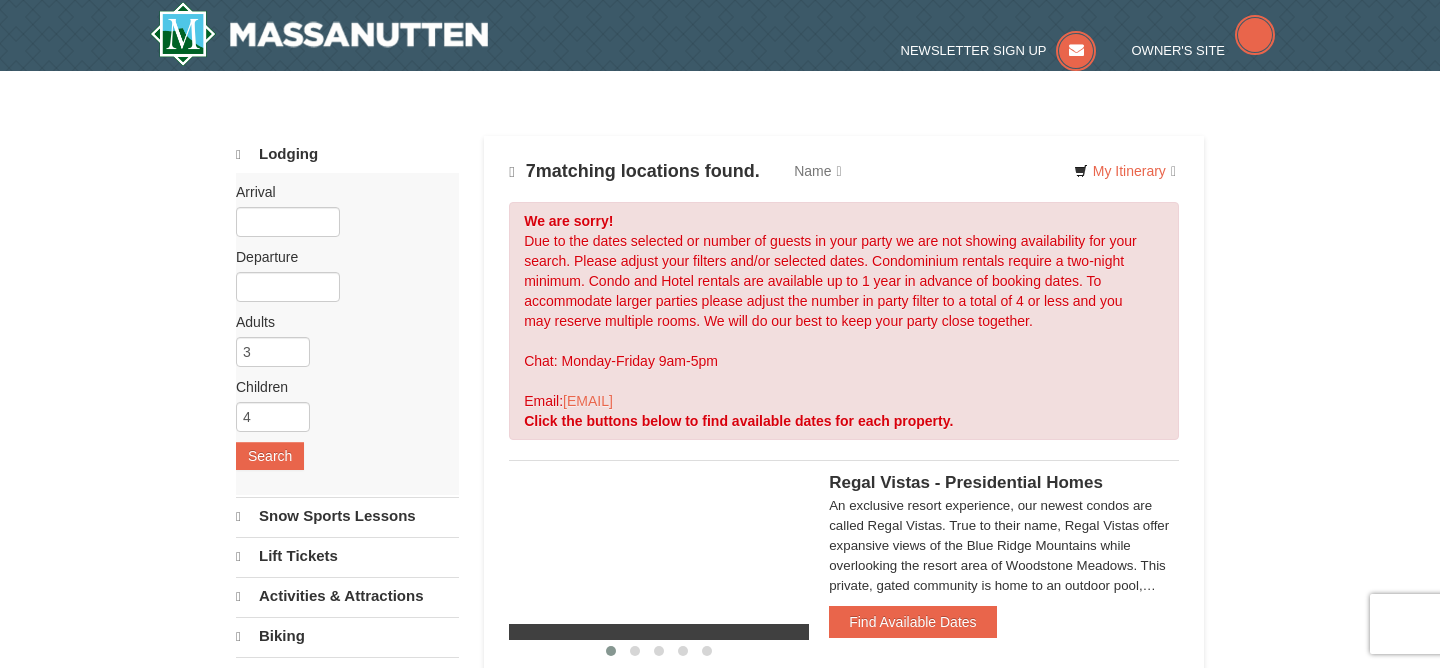 scroll, scrollTop: 0, scrollLeft: 0, axis: both 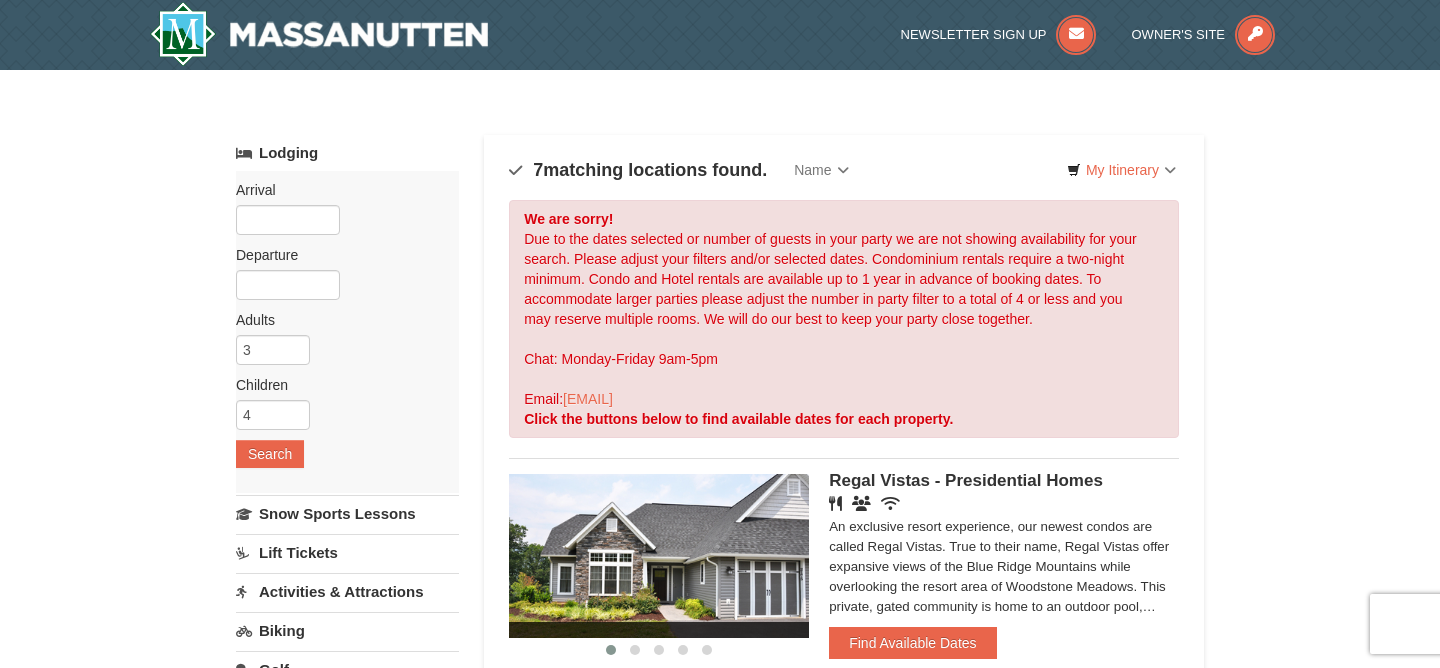 click on "Arrival Please format dates MM/DD/YYYY Please format dates MM/DD/YYYY
Departure Please format dates MM/DD/YYYY Please format dates MM/DD/YYYY
Adults Please format dates MM/DD/YYYY
3
Children Please format dates MM/DD/YYYY
4
Search" at bounding box center [347, 332] 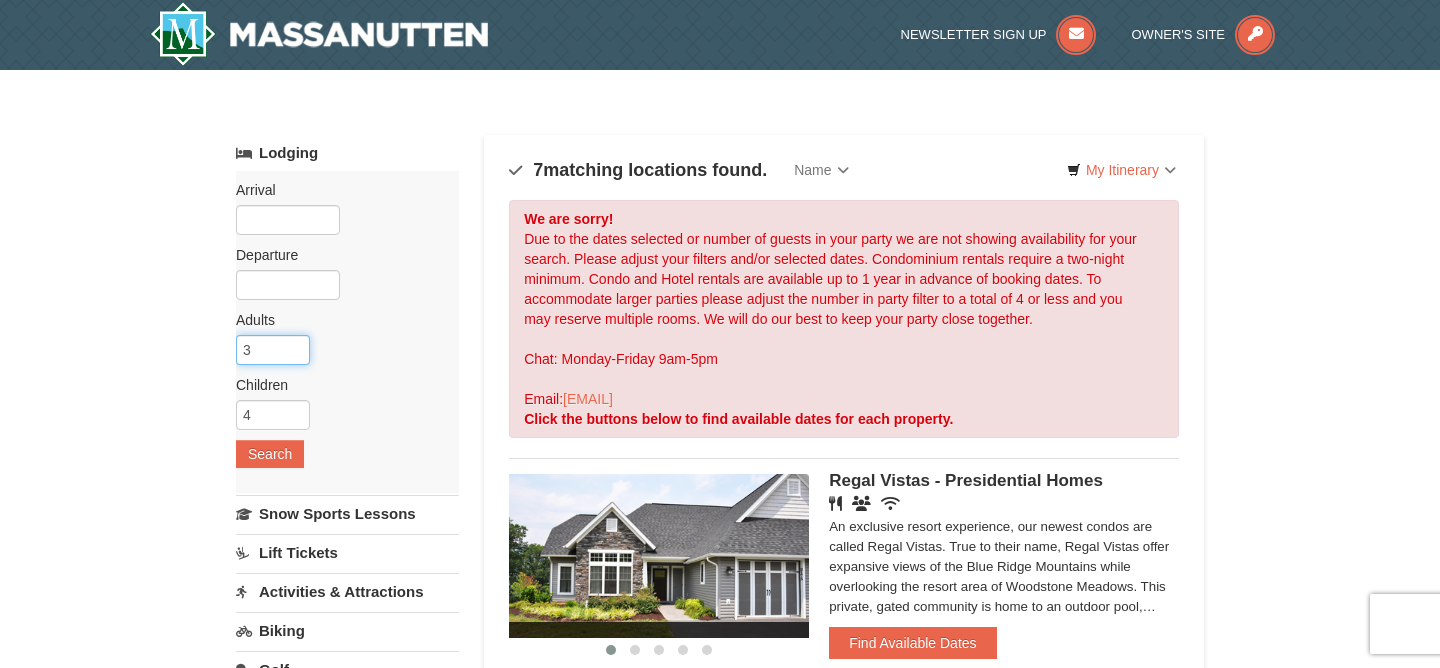 click on "3" at bounding box center [273, 350] 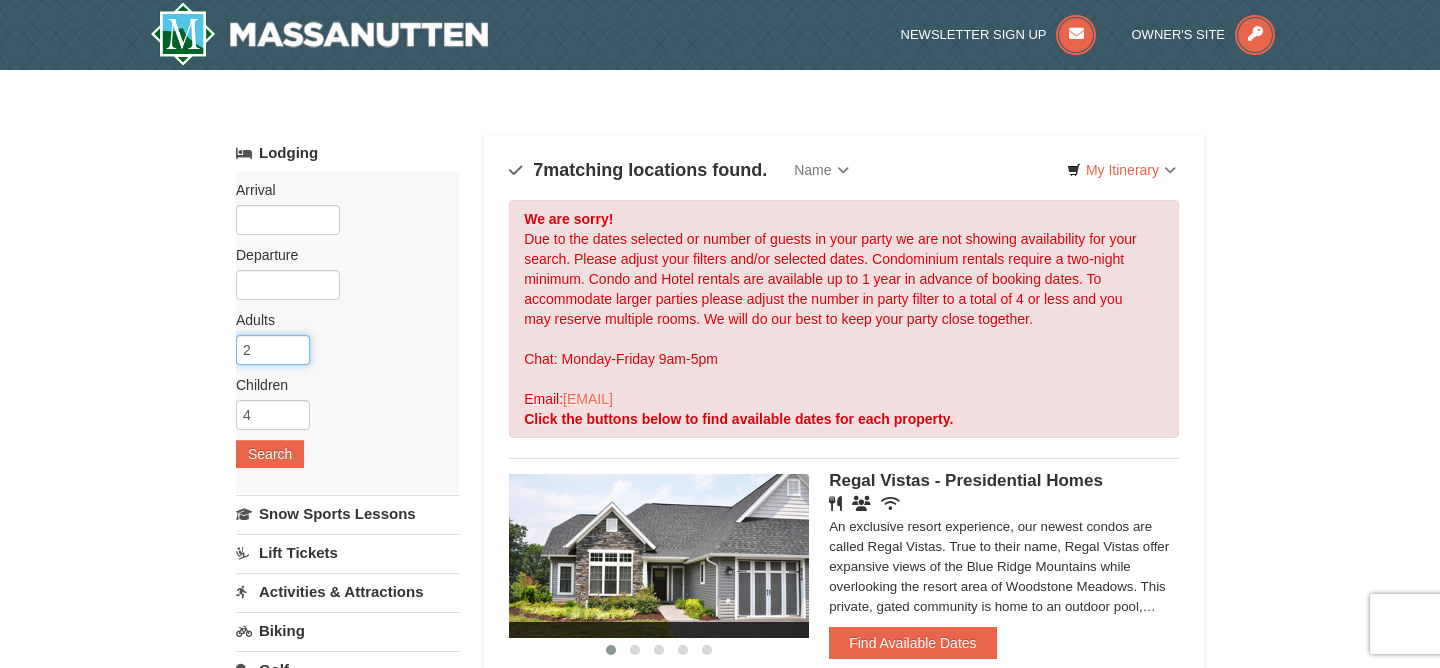 type on "2" 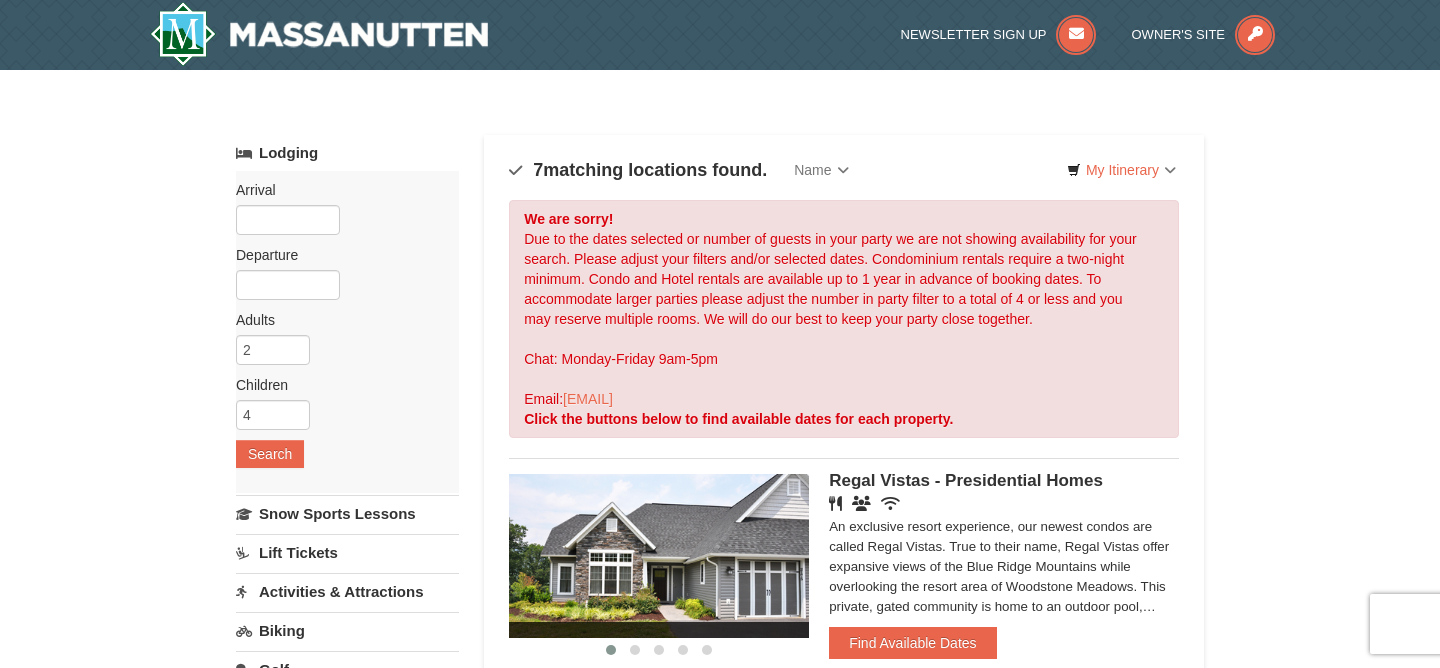 click on "Departure Please format dates MM/DD/YYYY Please format dates MM/DD/YYYY" at bounding box center [340, 255] 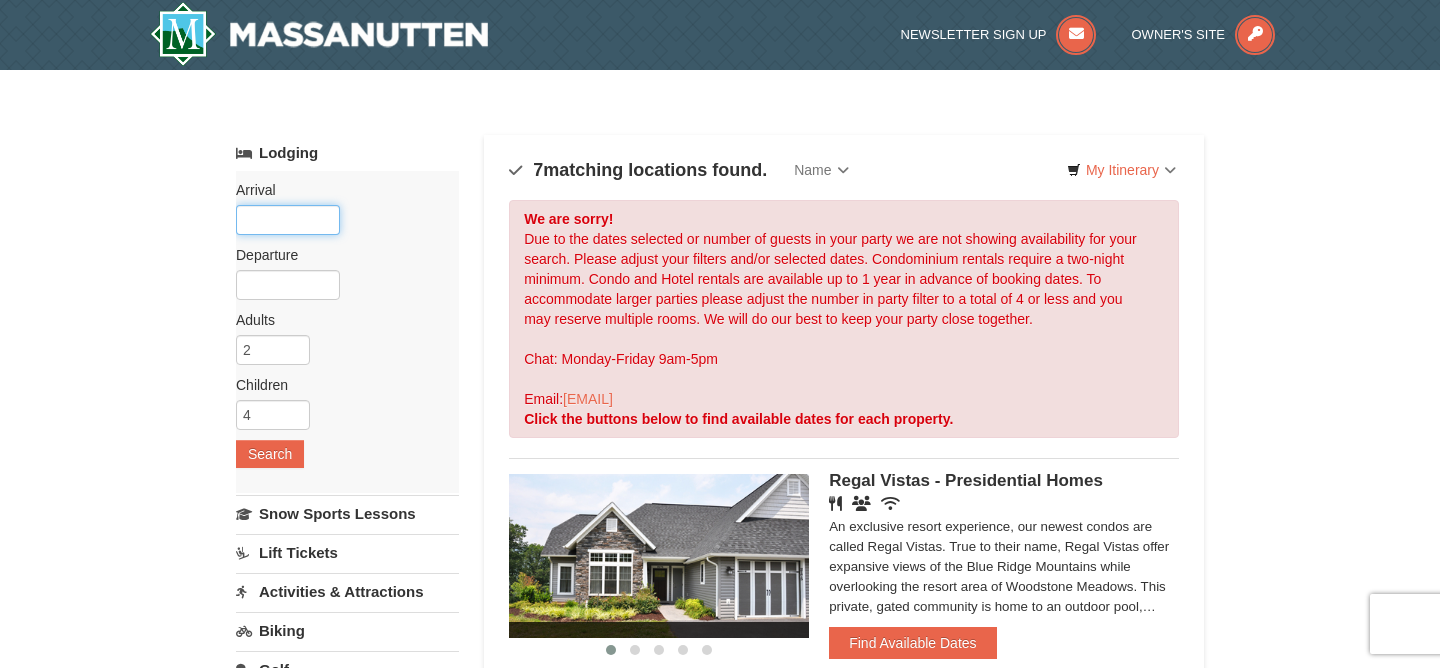 click at bounding box center (288, 220) 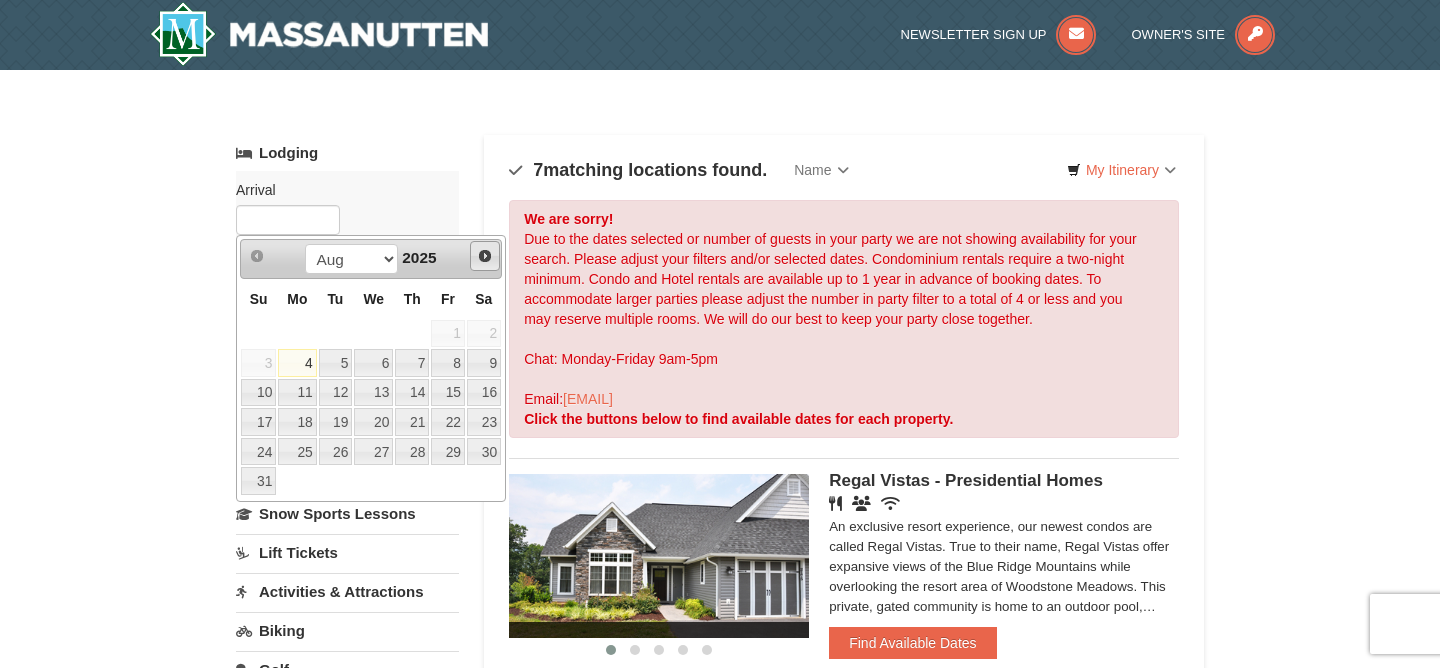 click on "Next" at bounding box center [485, 256] 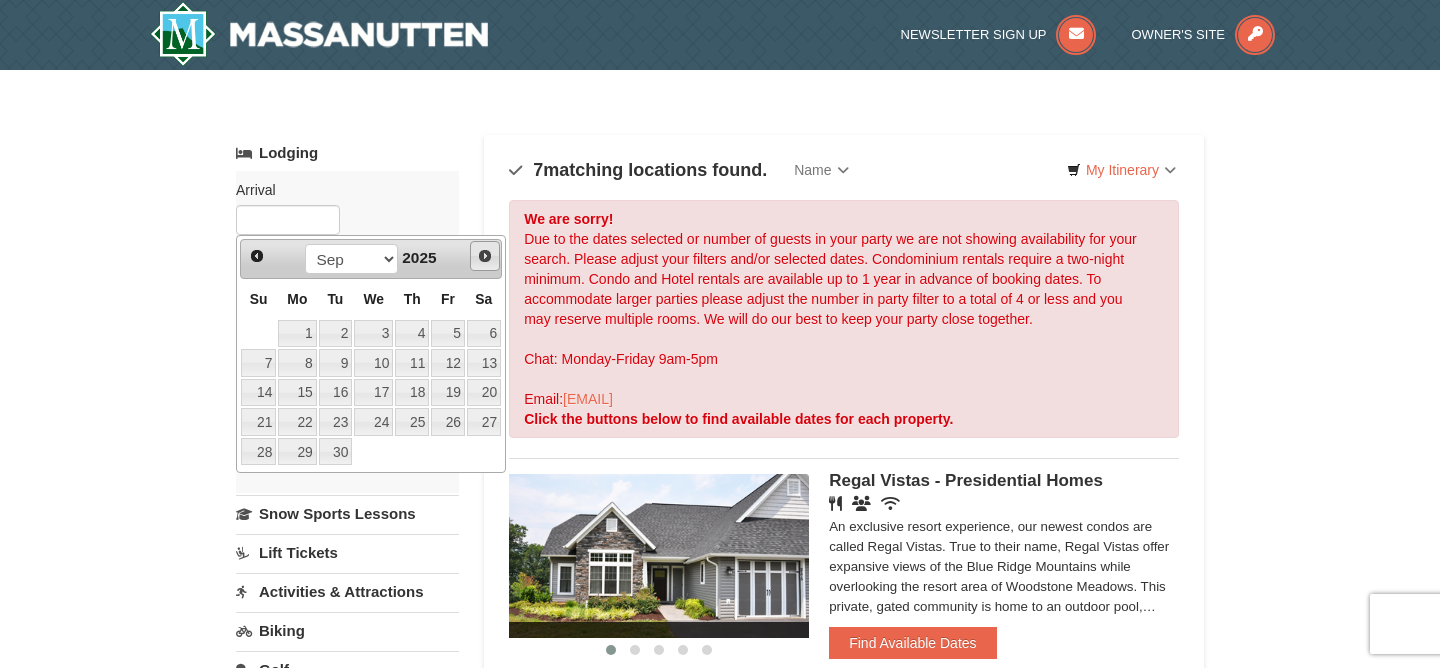 click on "Next" at bounding box center (485, 256) 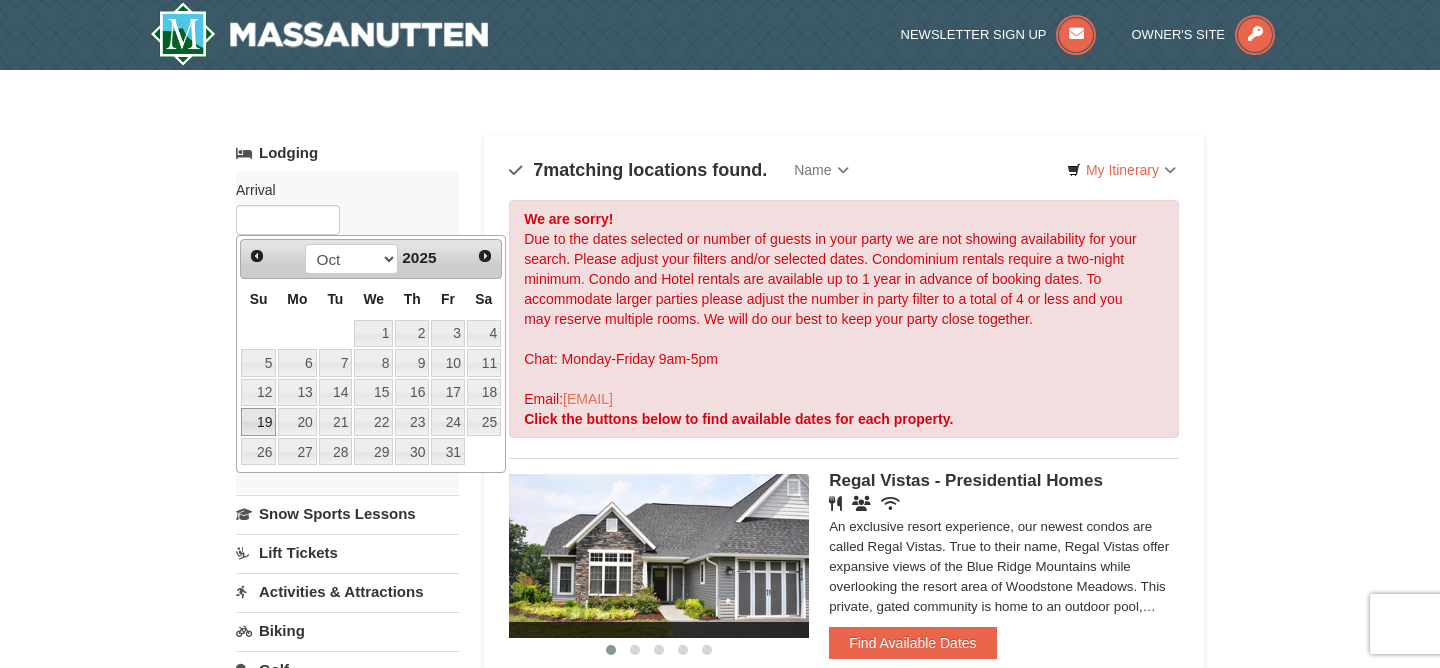 click on "19" at bounding box center [258, 422] 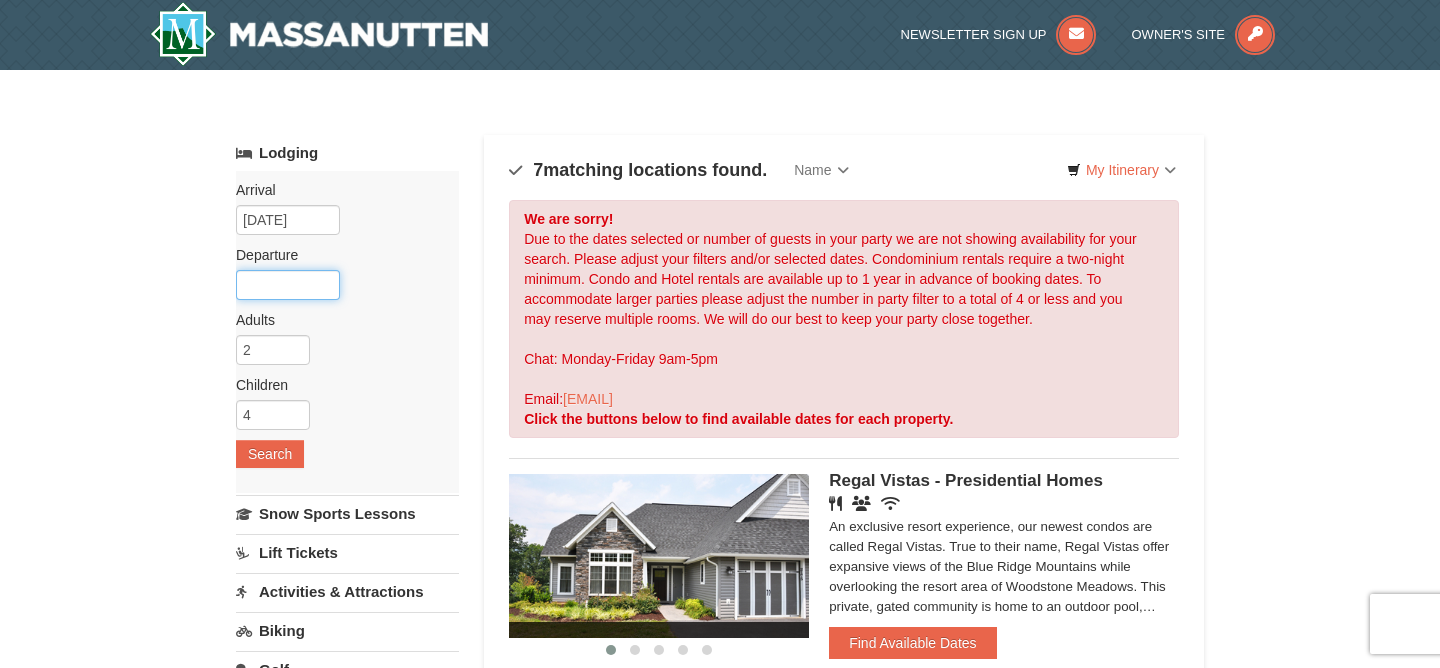 click at bounding box center [288, 285] 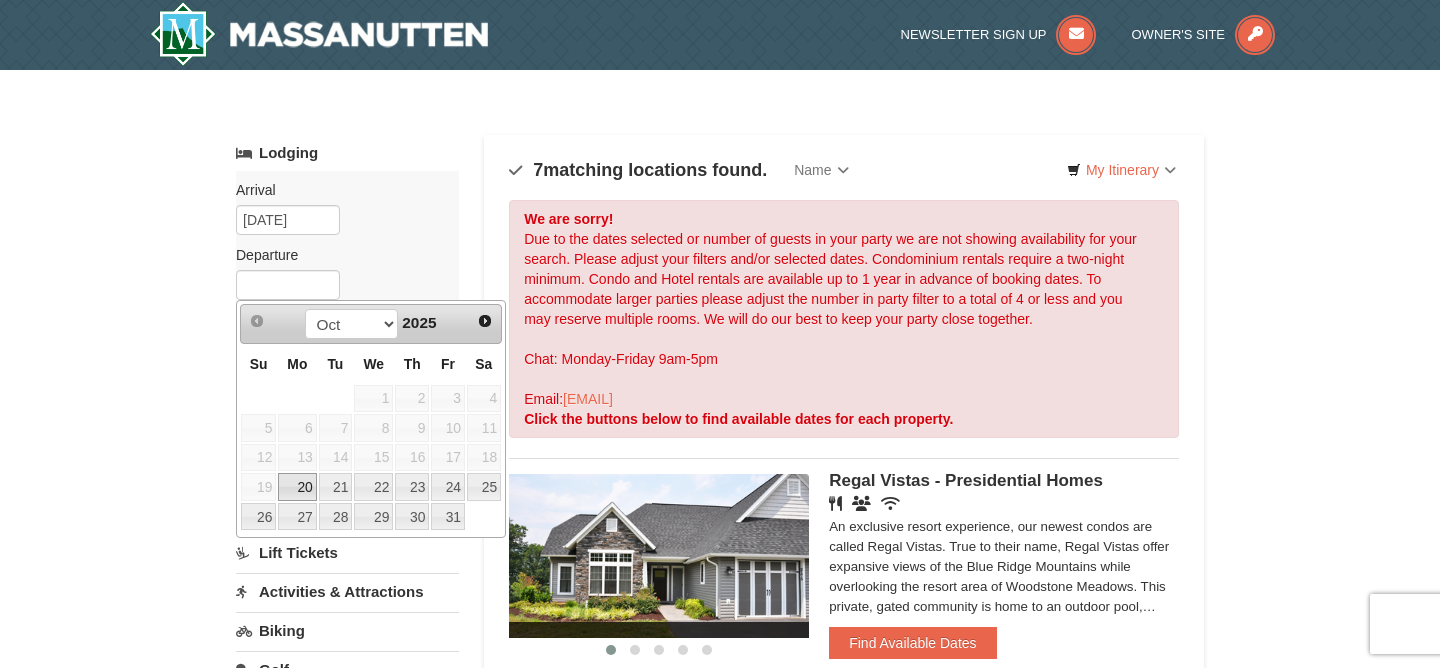 click on "20" at bounding box center (297, 487) 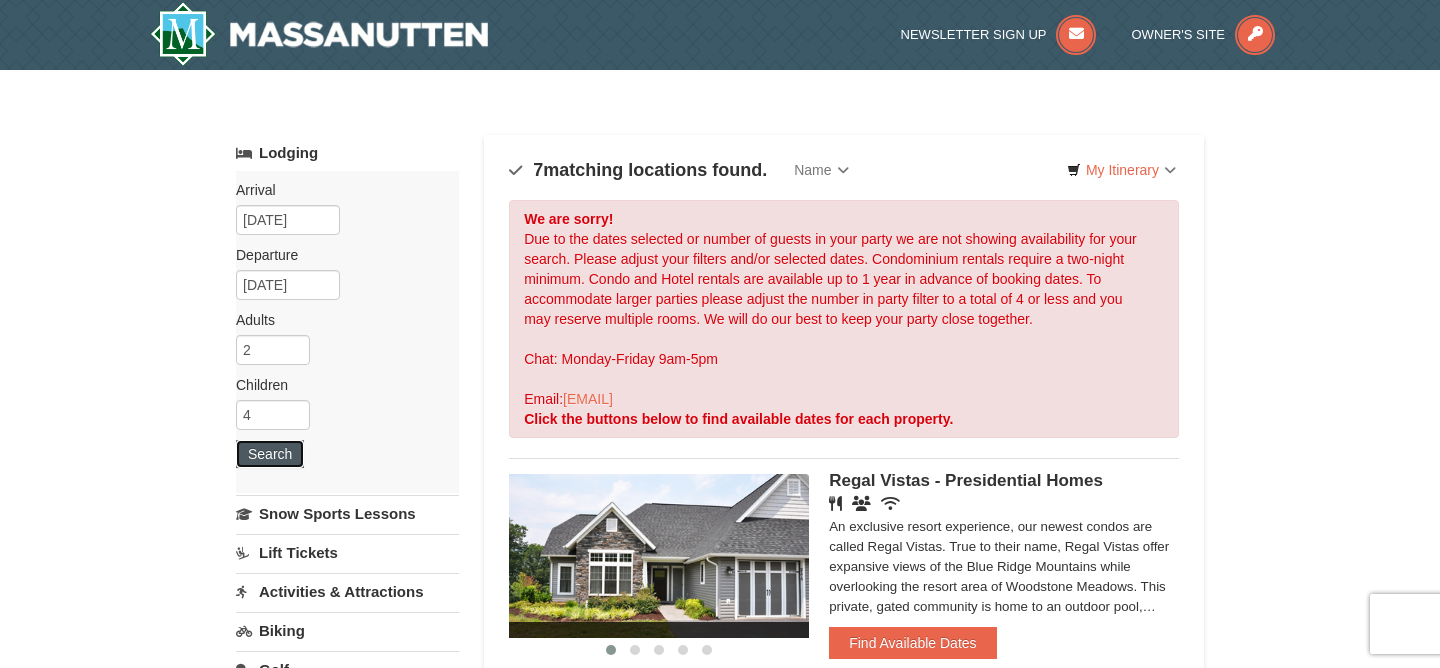 click on "Search" at bounding box center (270, 454) 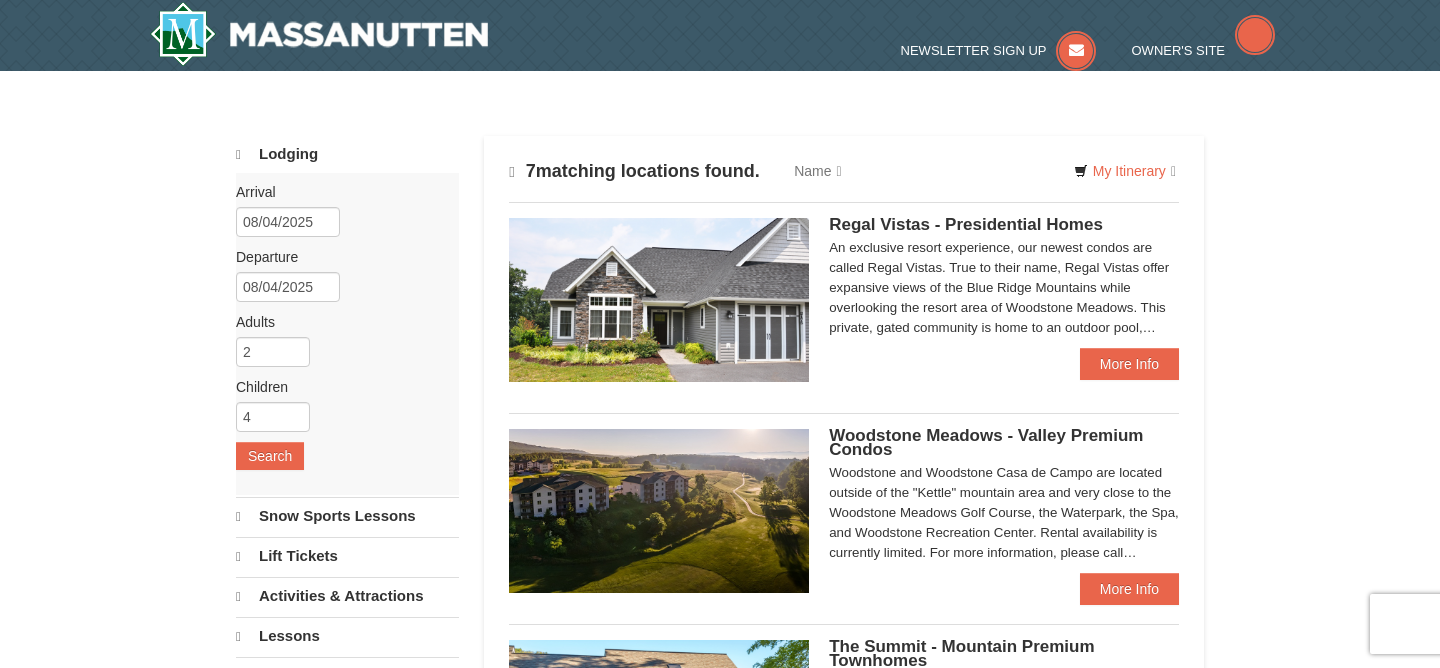 scroll, scrollTop: 0, scrollLeft: 0, axis: both 